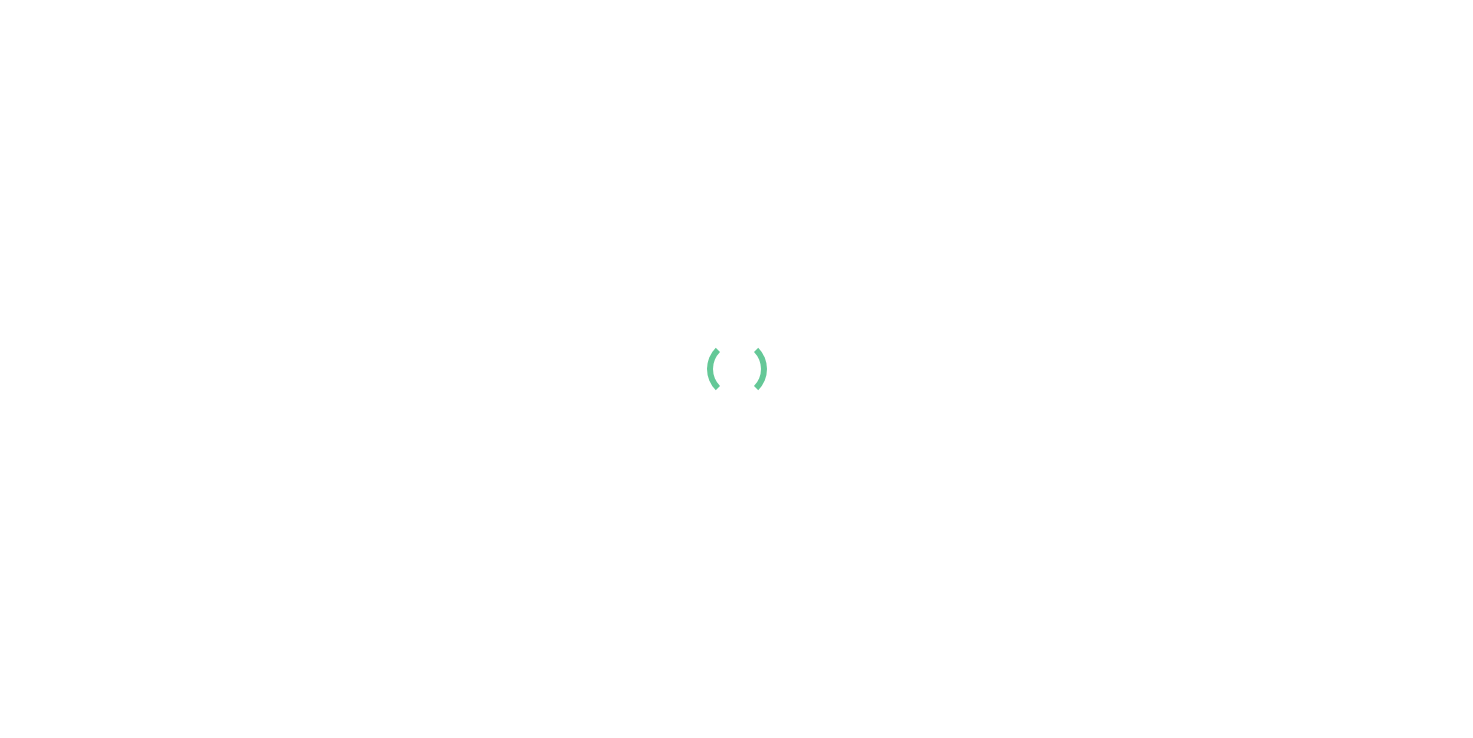 scroll, scrollTop: 0, scrollLeft: 0, axis: both 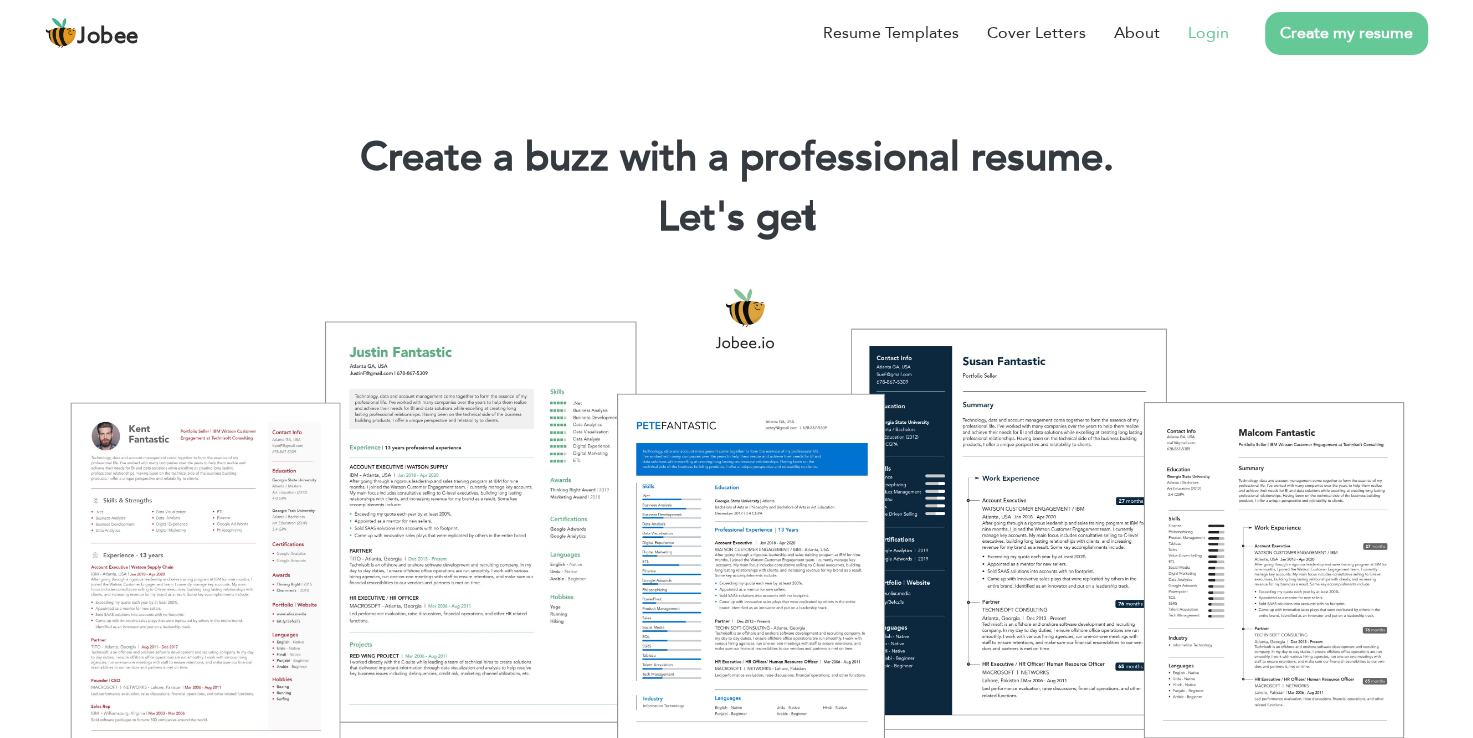 click on "Login" at bounding box center [1208, 33] 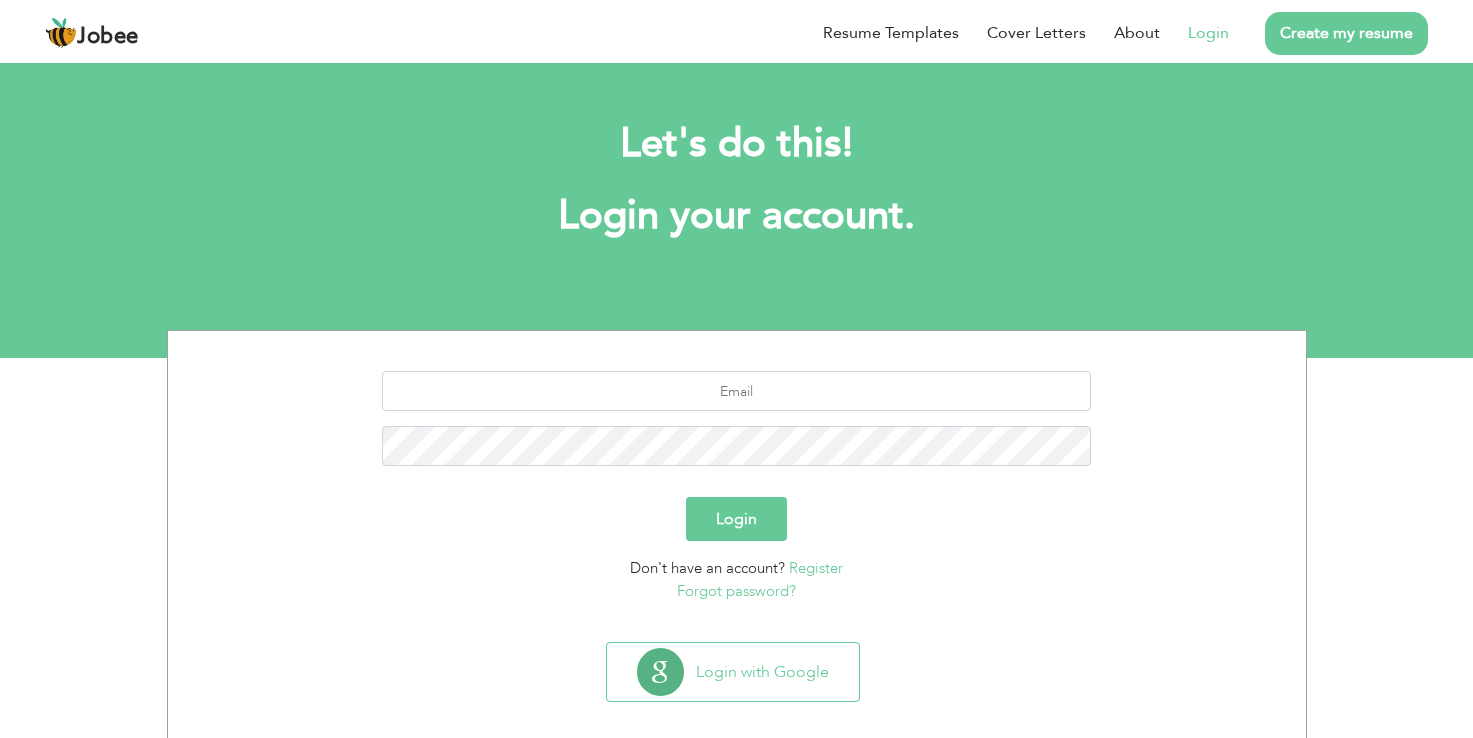 scroll, scrollTop: 0, scrollLeft: 0, axis: both 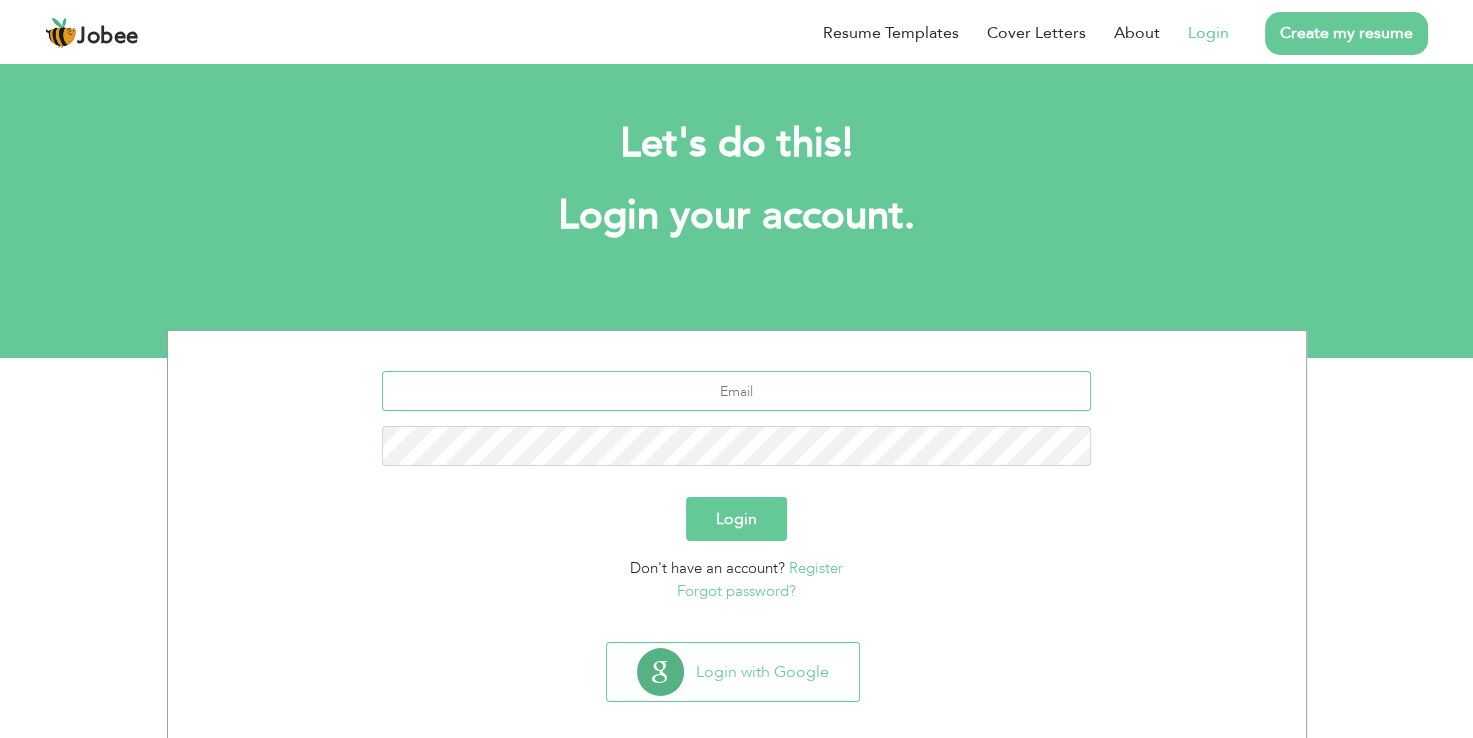 click at bounding box center [736, 391] 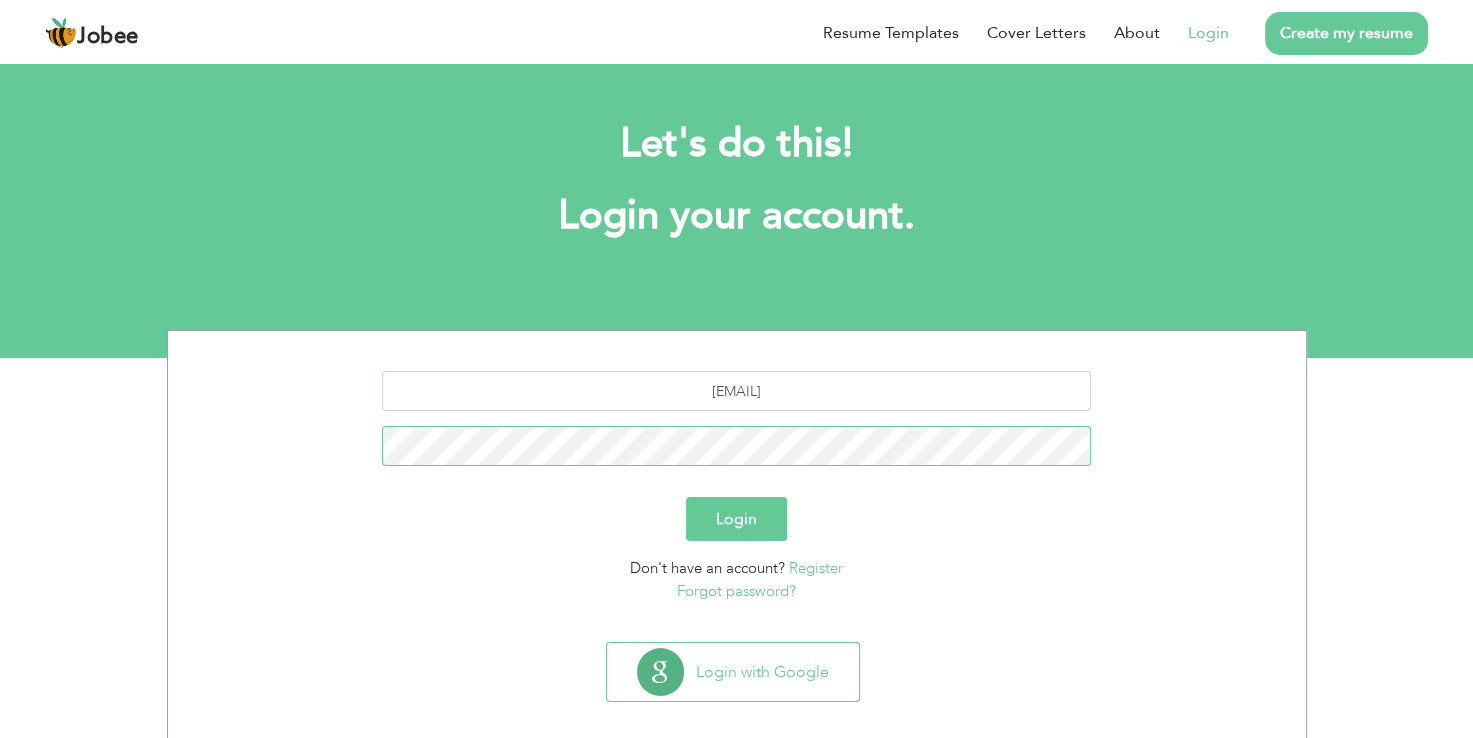 click on "Login" at bounding box center [736, 519] 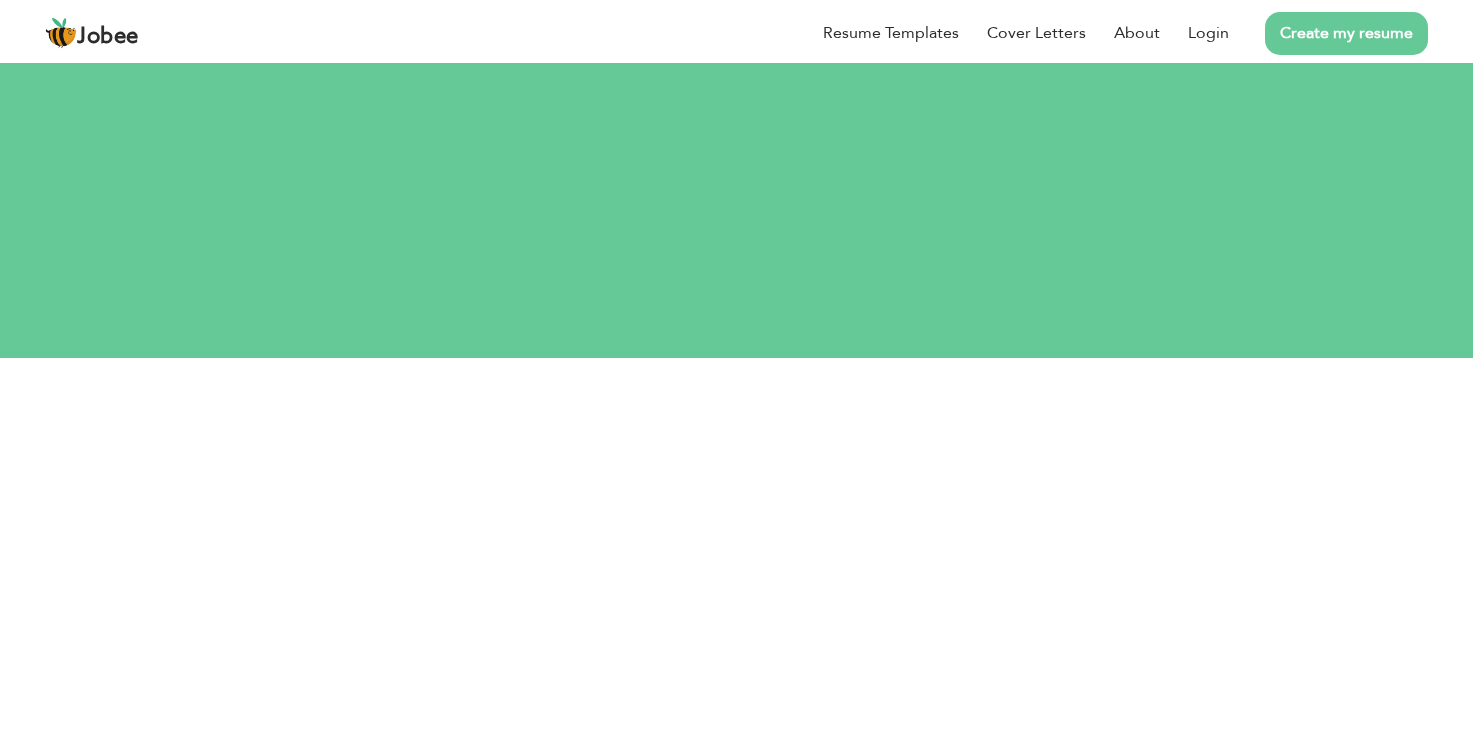 scroll, scrollTop: 0, scrollLeft: 0, axis: both 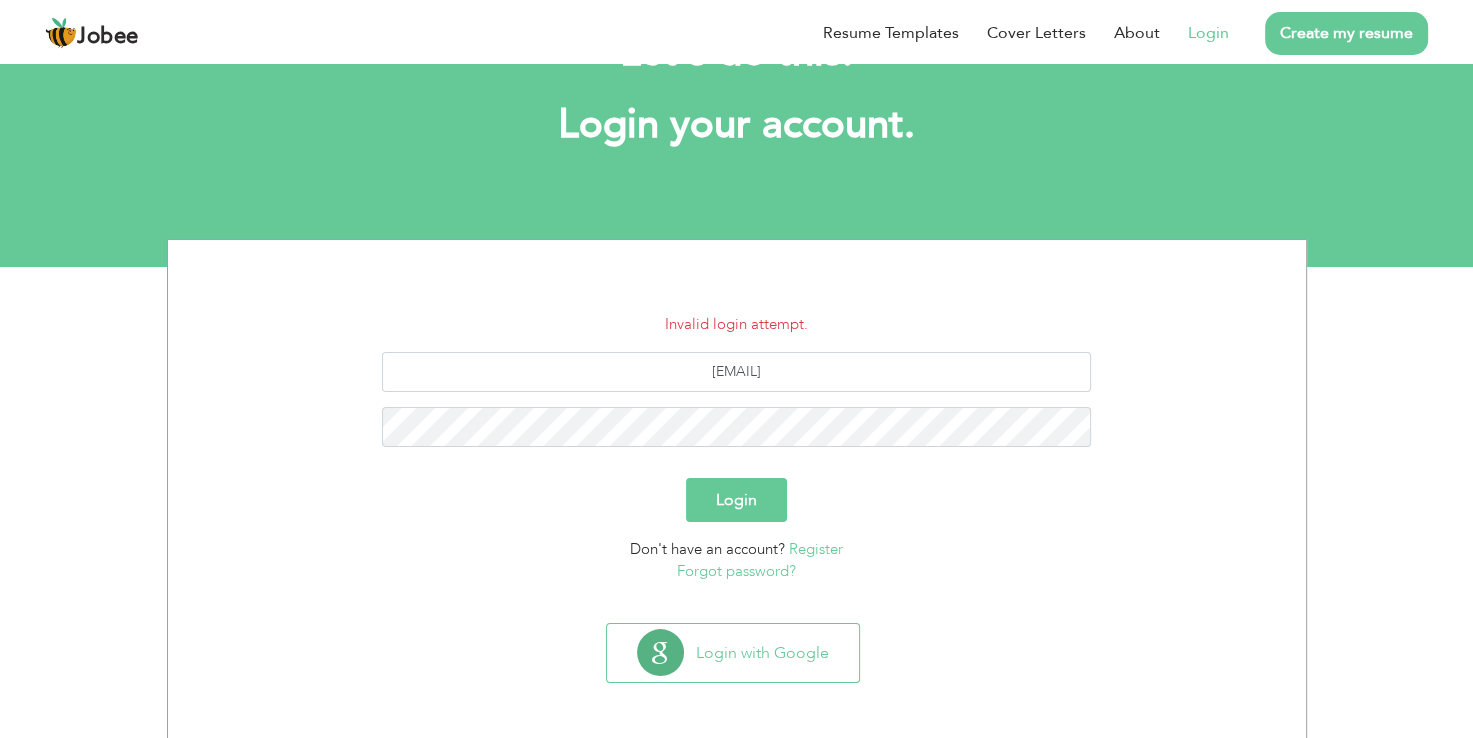 click on "Forgot password?" at bounding box center (736, 571) 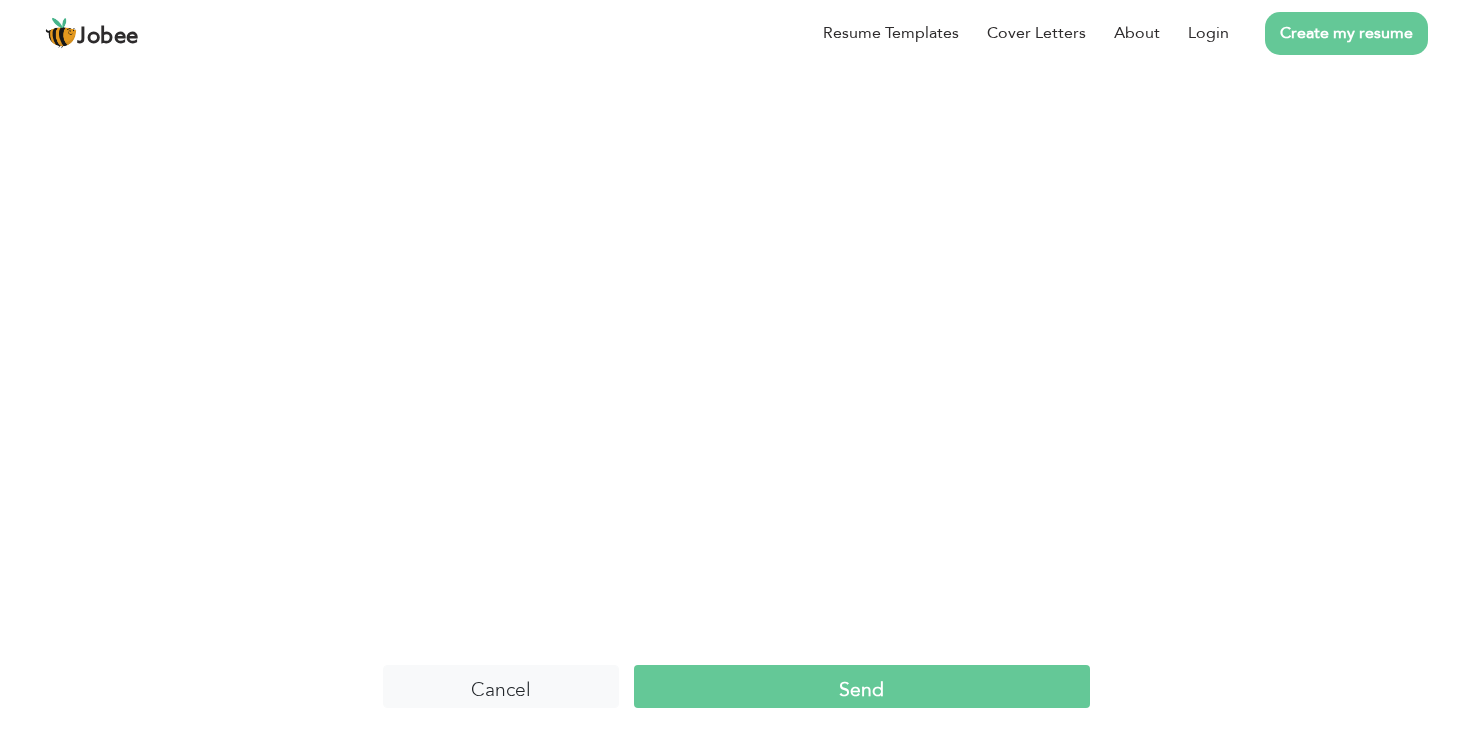 scroll, scrollTop: 0, scrollLeft: 0, axis: both 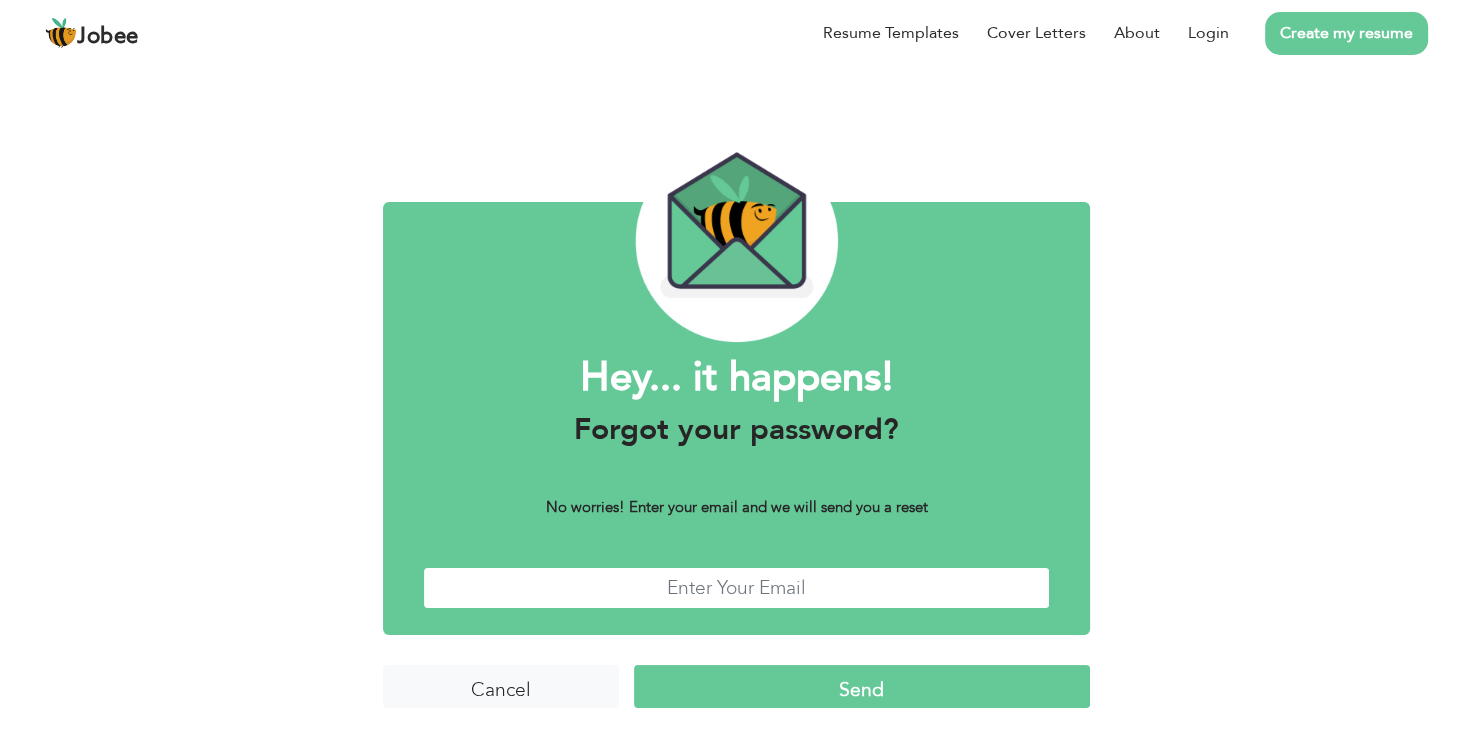 click at bounding box center (736, 588) 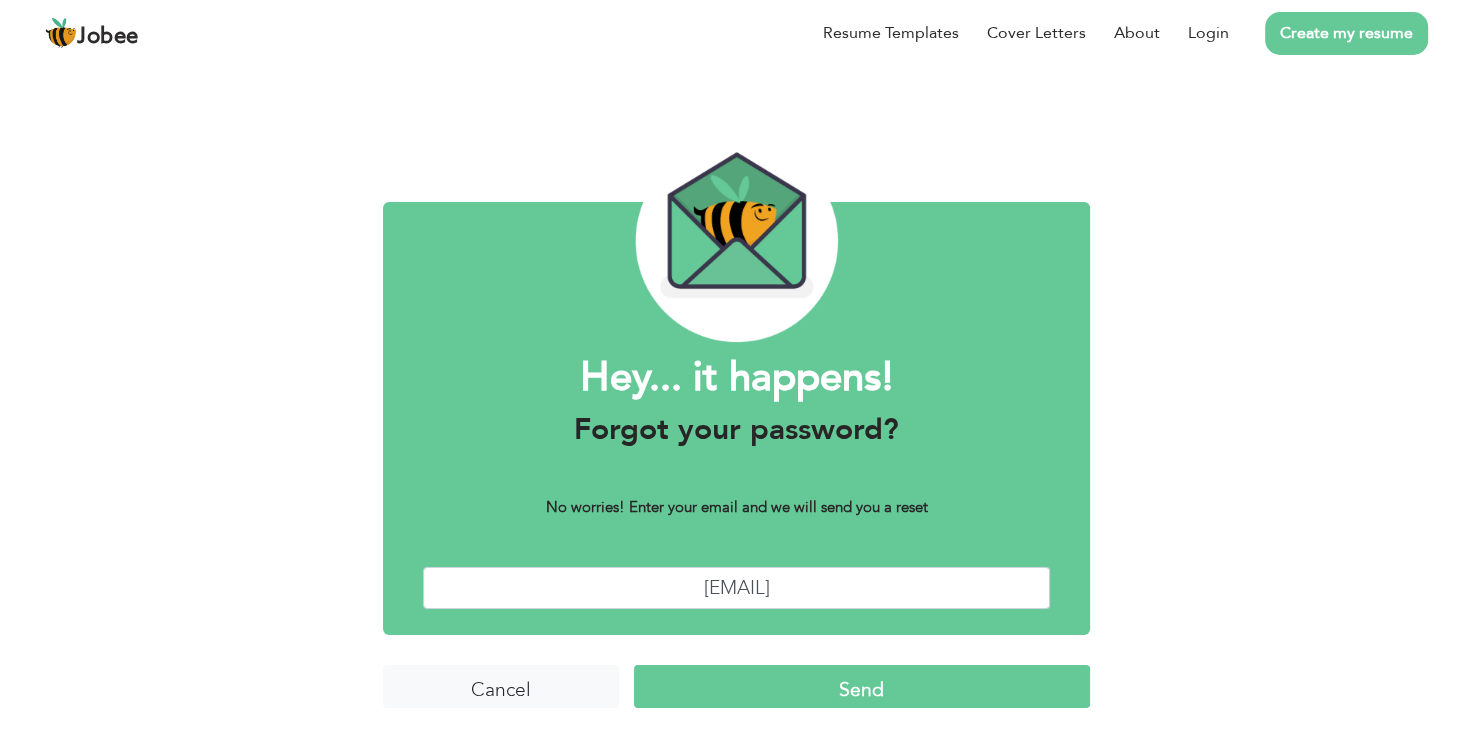 click on "Send" at bounding box center [862, 686] 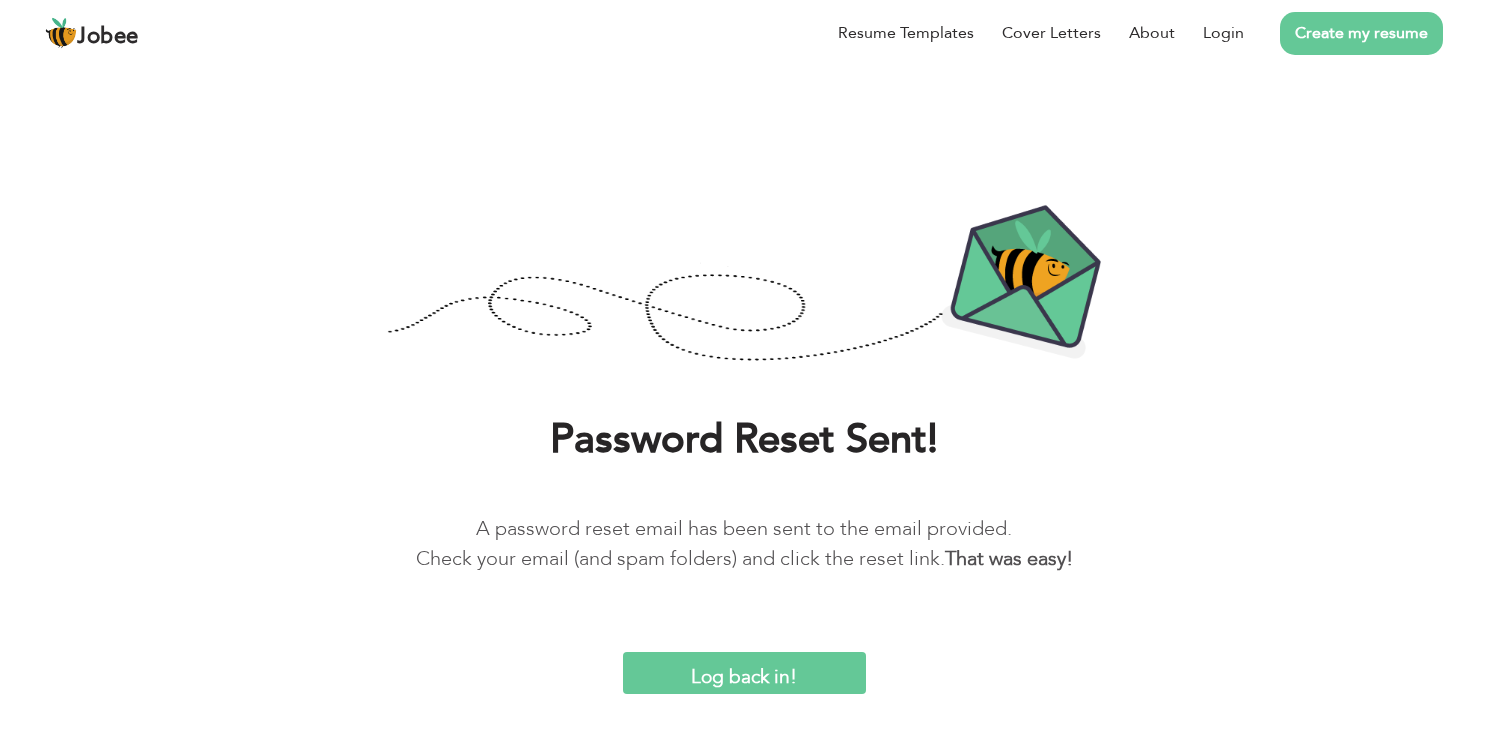 scroll, scrollTop: 0, scrollLeft: 0, axis: both 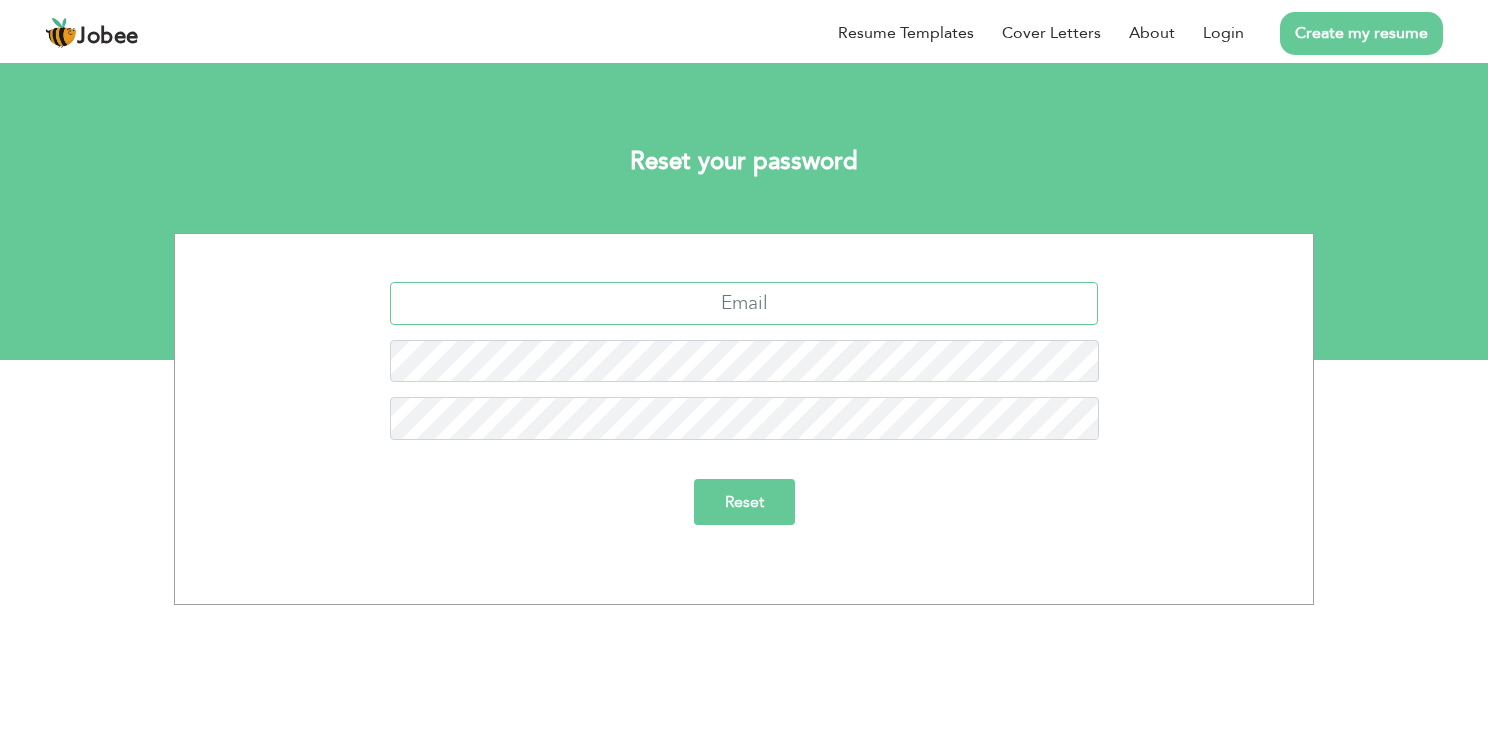 click at bounding box center [744, 303] 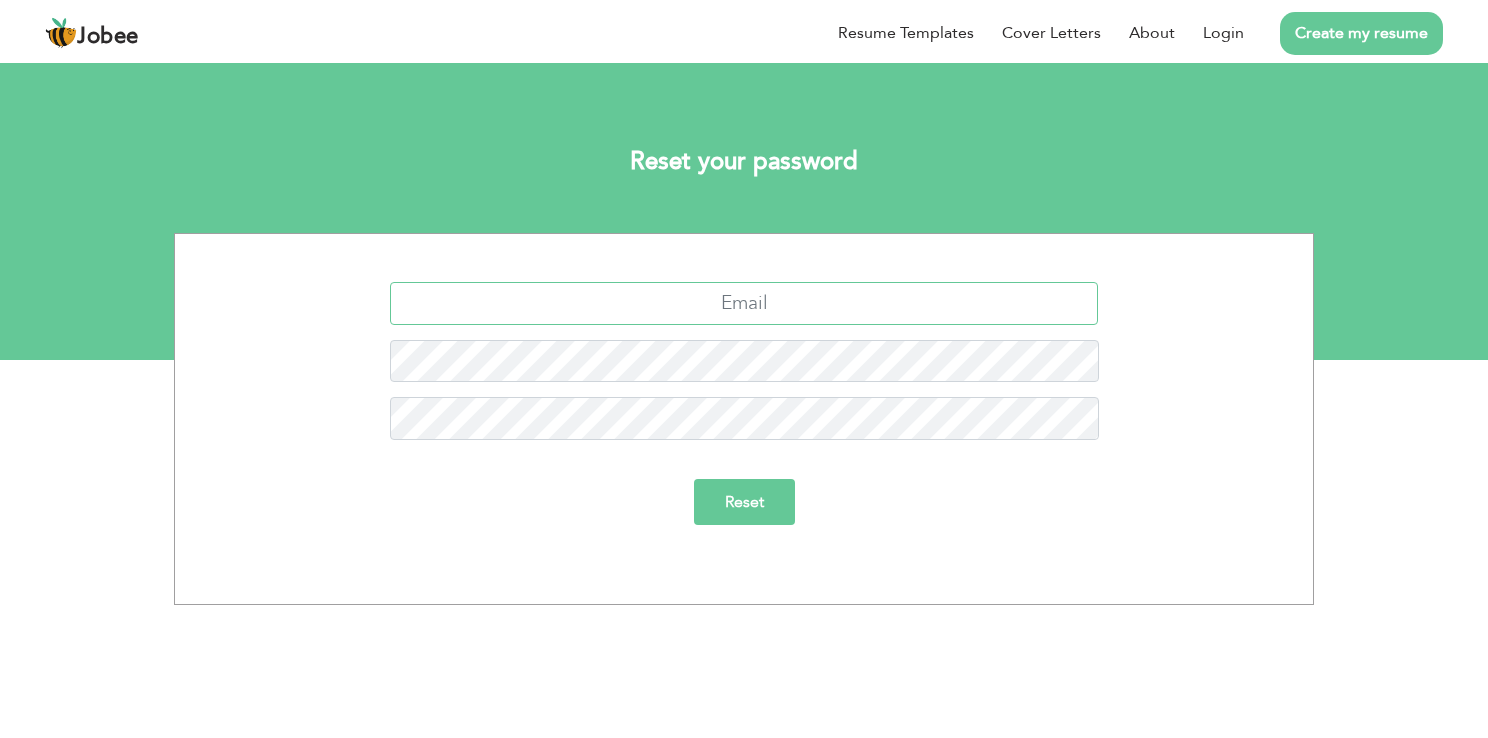 type on "ma6749429@gmail.com" 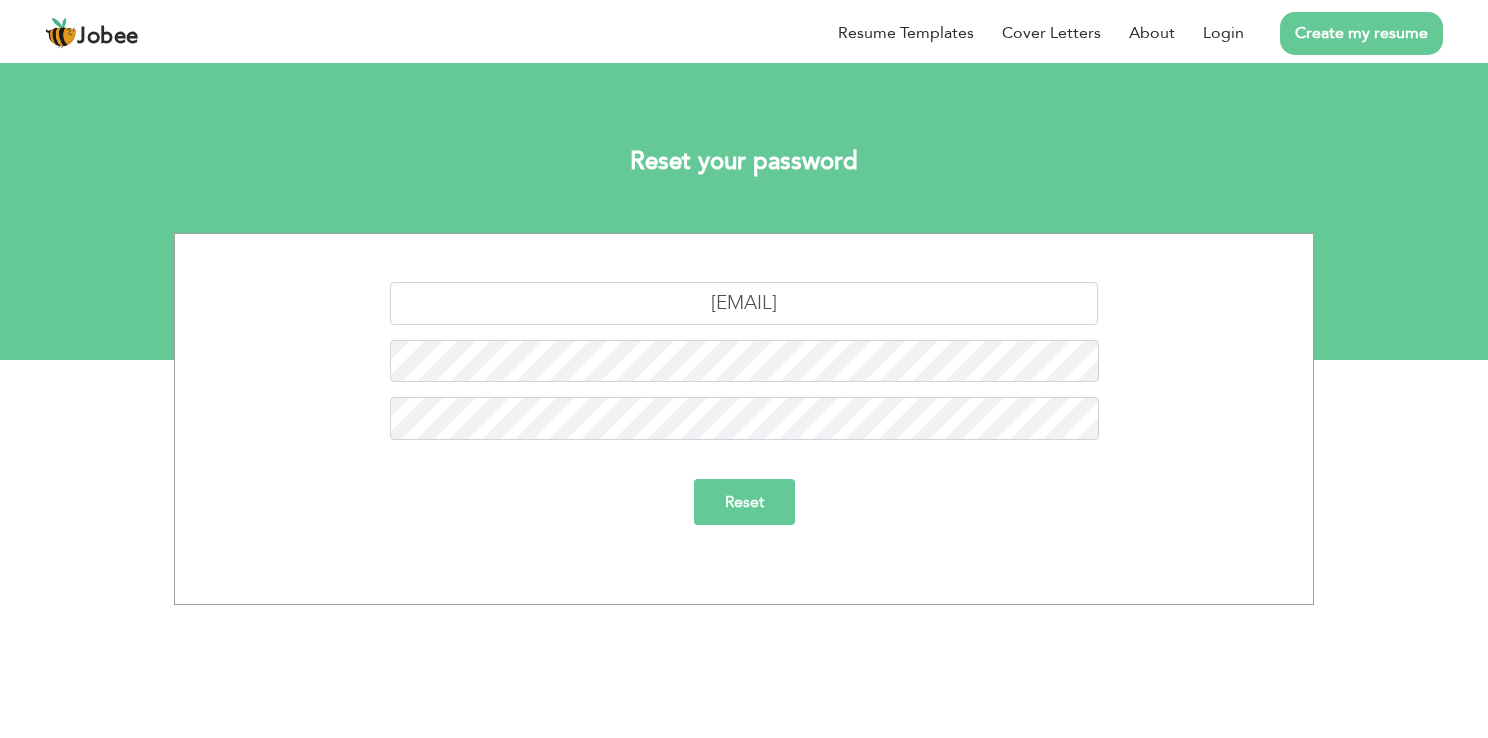 click on "Reset" at bounding box center (744, 502) 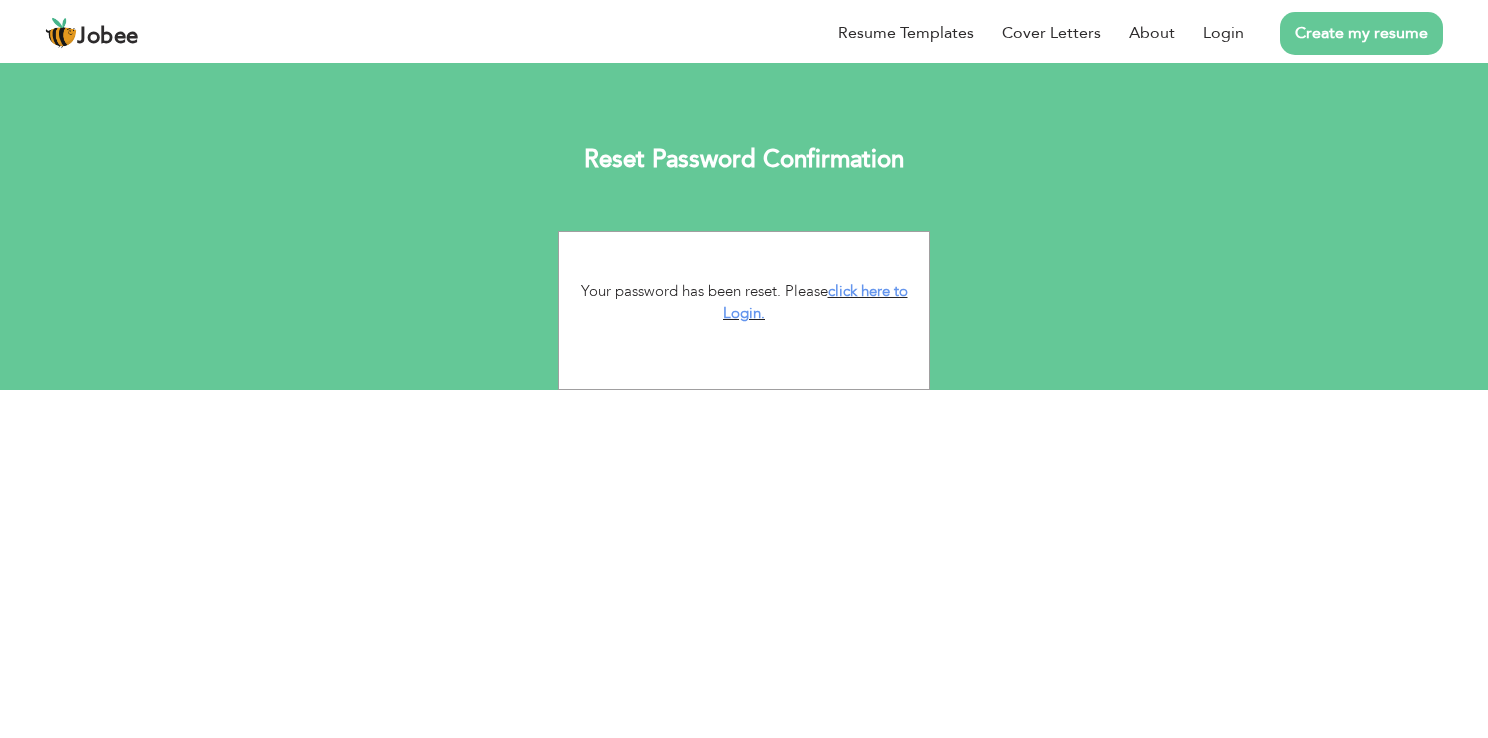 scroll, scrollTop: 0, scrollLeft: 0, axis: both 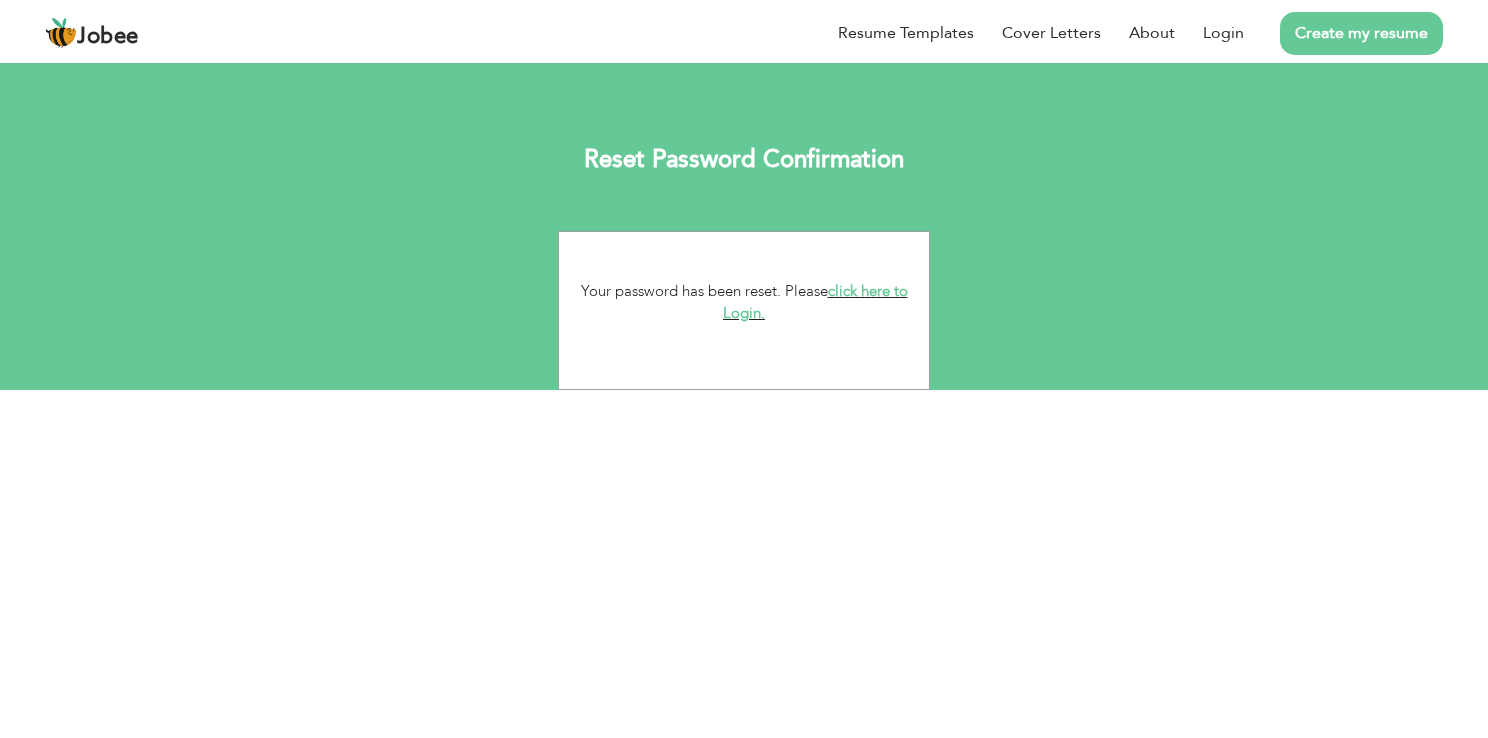 click on "click here to Login." at bounding box center (815, 302) 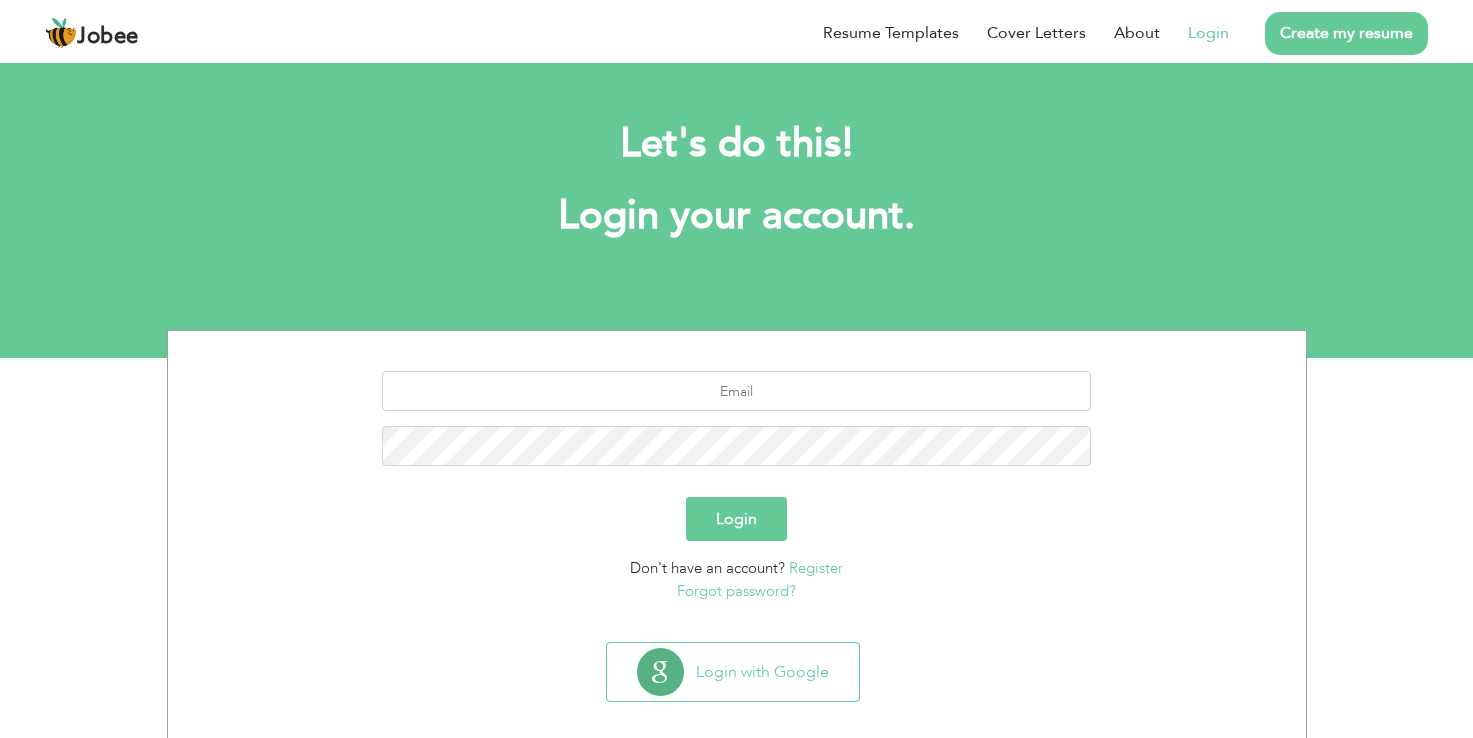 scroll, scrollTop: 0, scrollLeft: 0, axis: both 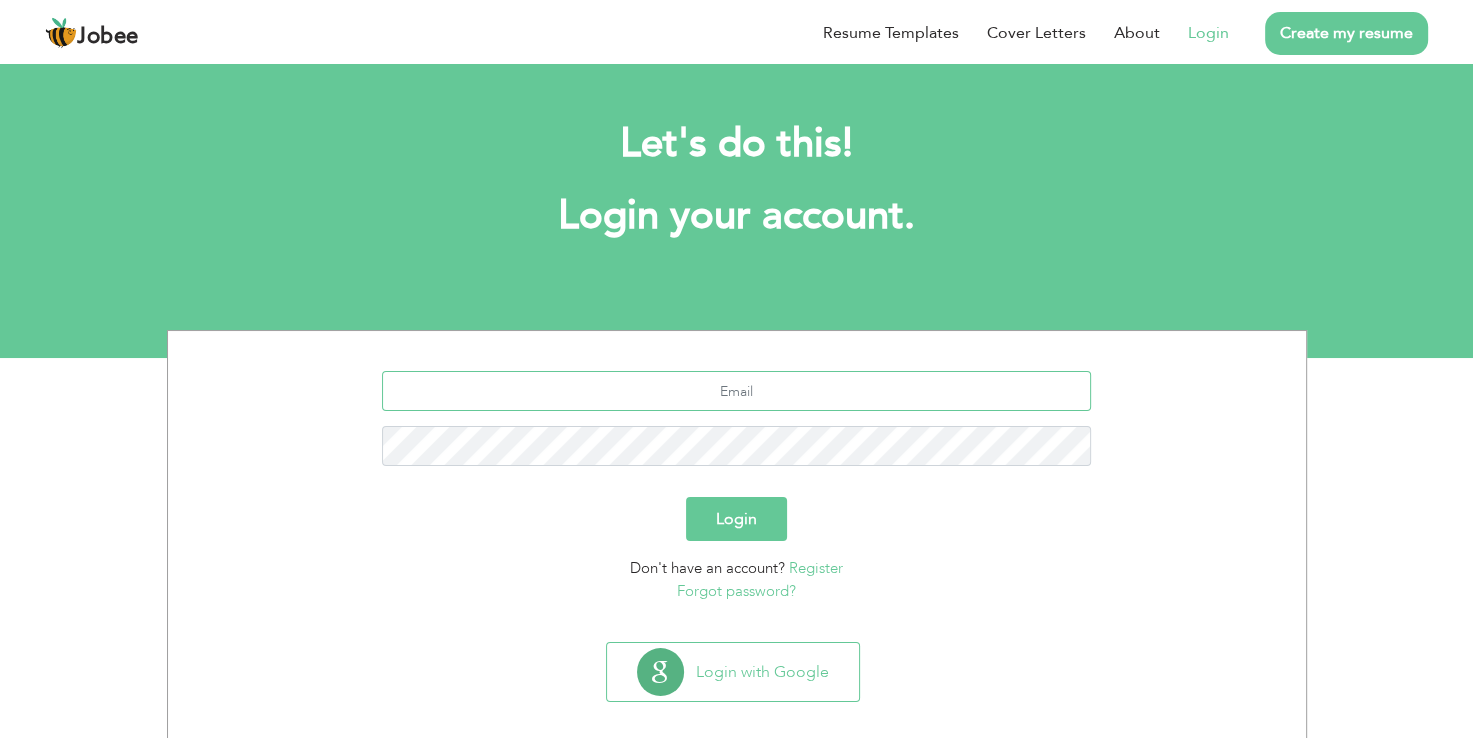 click at bounding box center (736, 391) 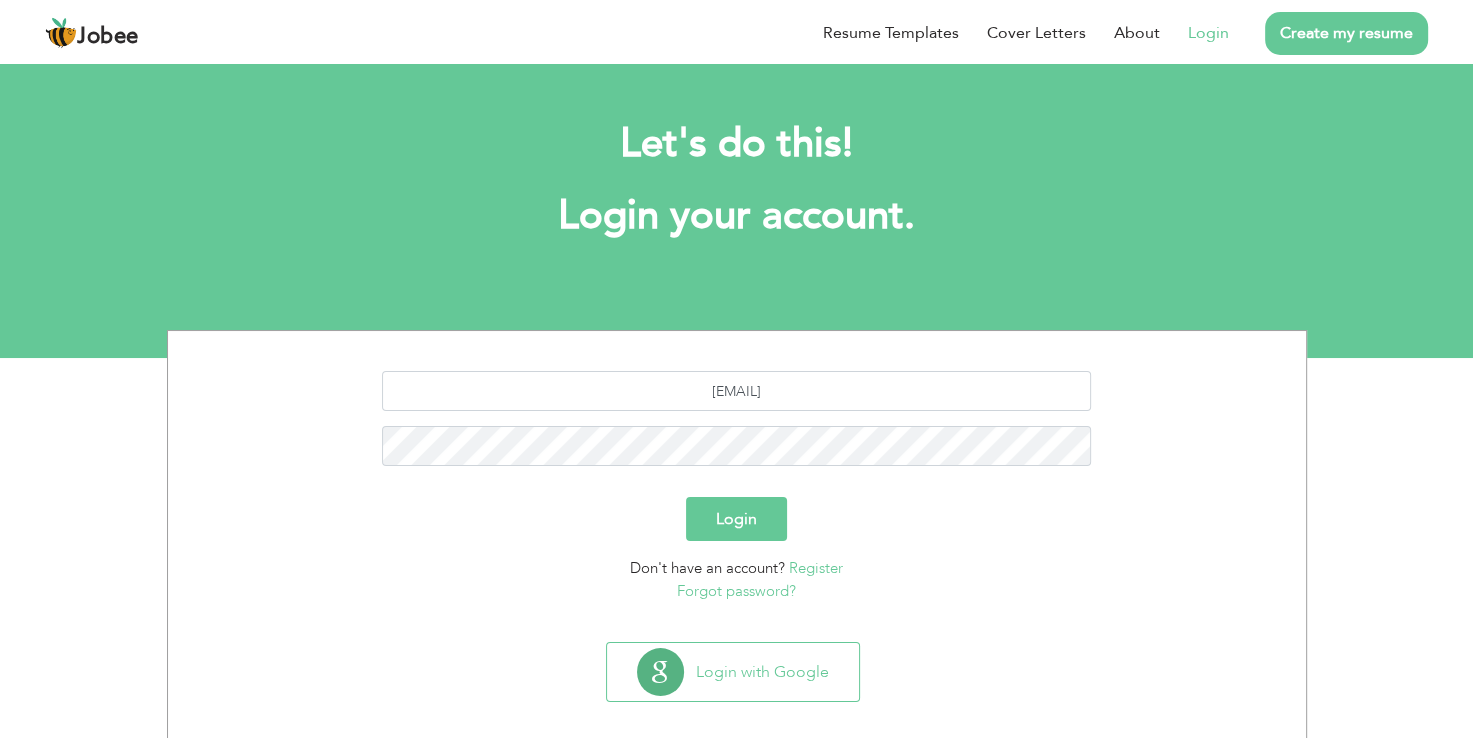 click on "Login" at bounding box center [736, 519] 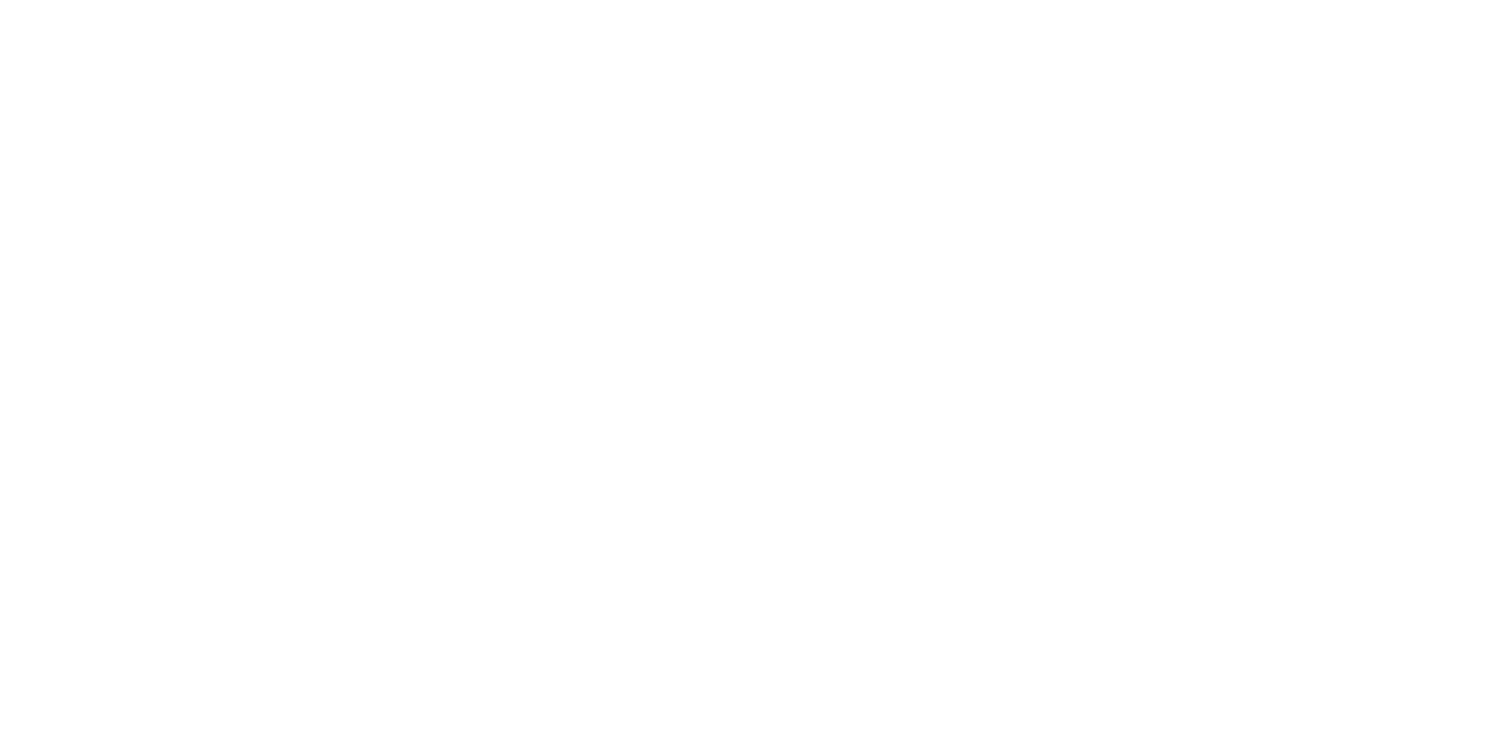 scroll, scrollTop: 0, scrollLeft: 0, axis: both 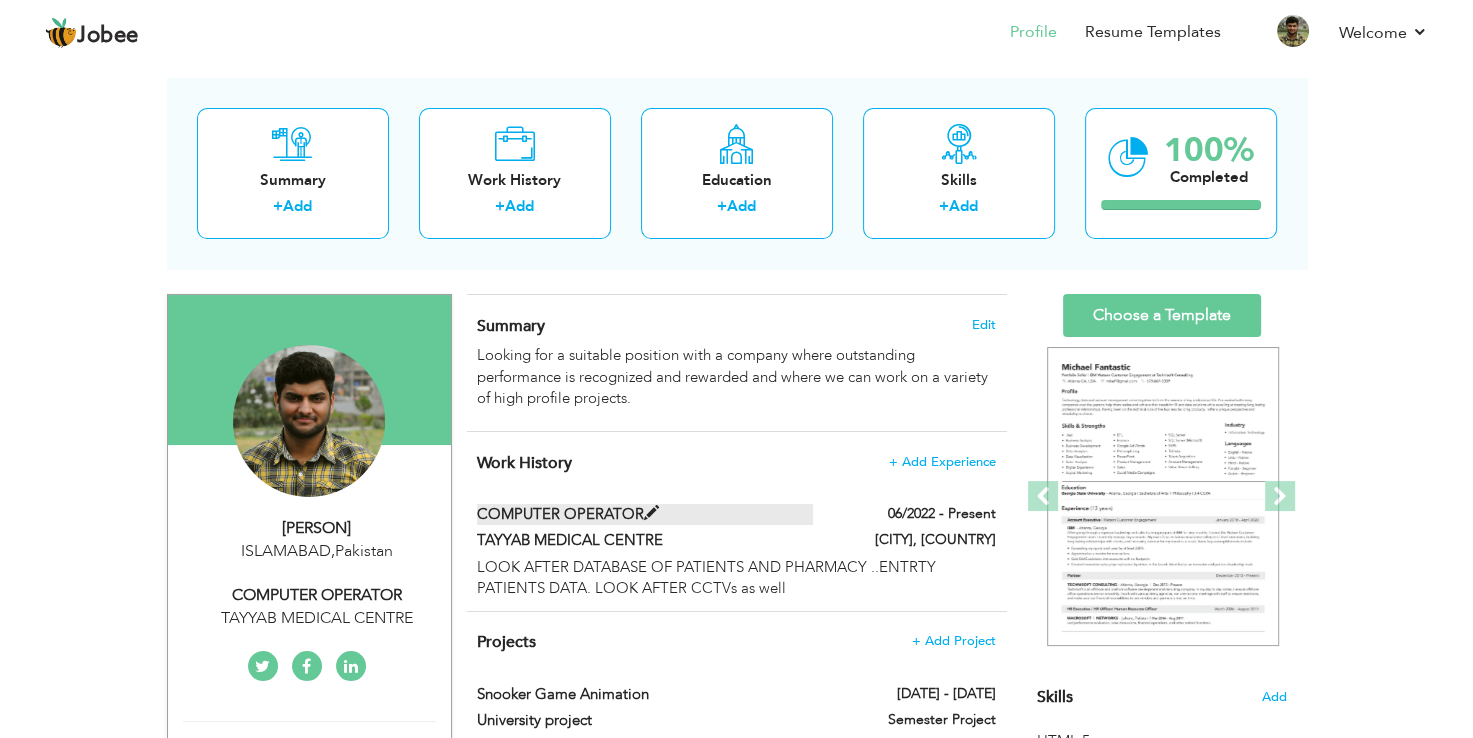 click on "COMPUTER OPERATOR" at bounding box center [645, 514] 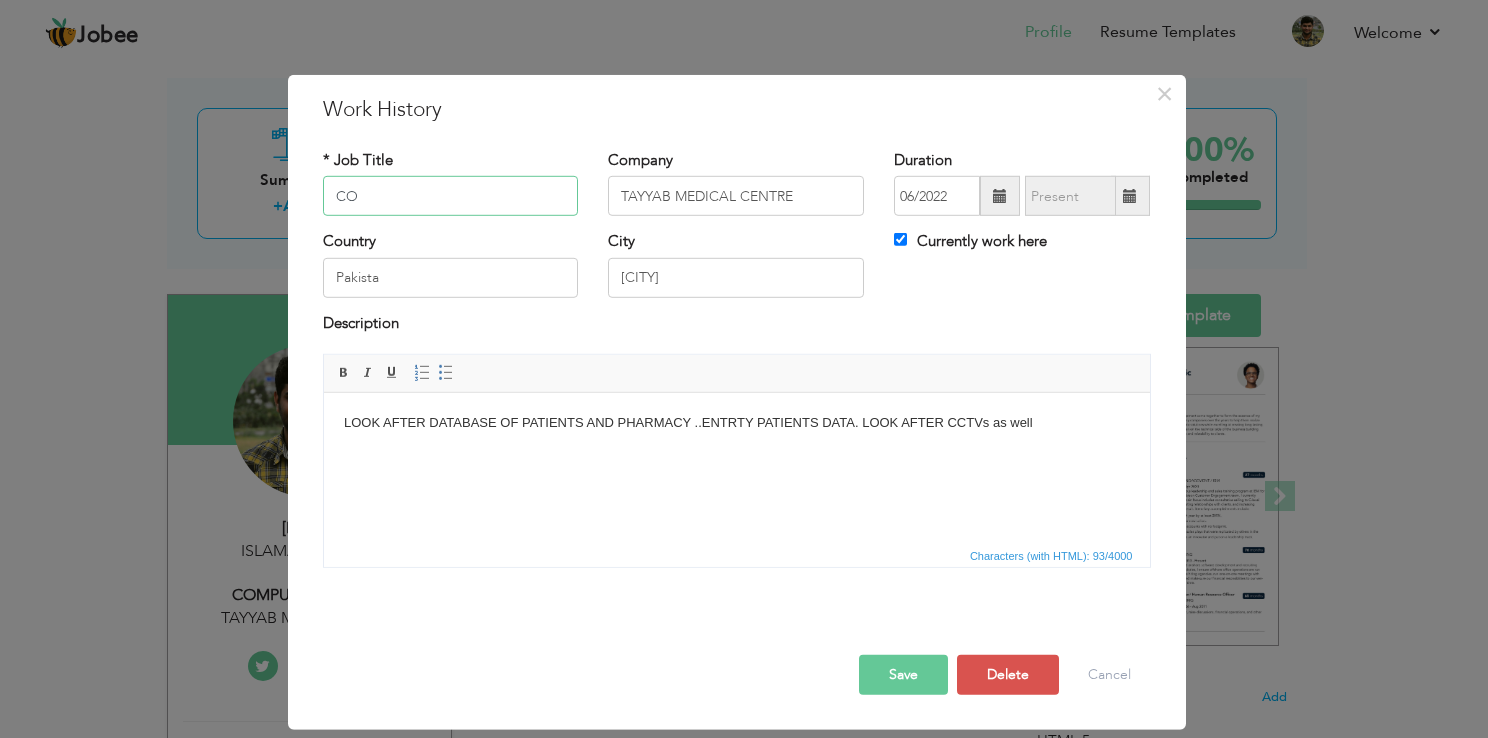 type on "C" 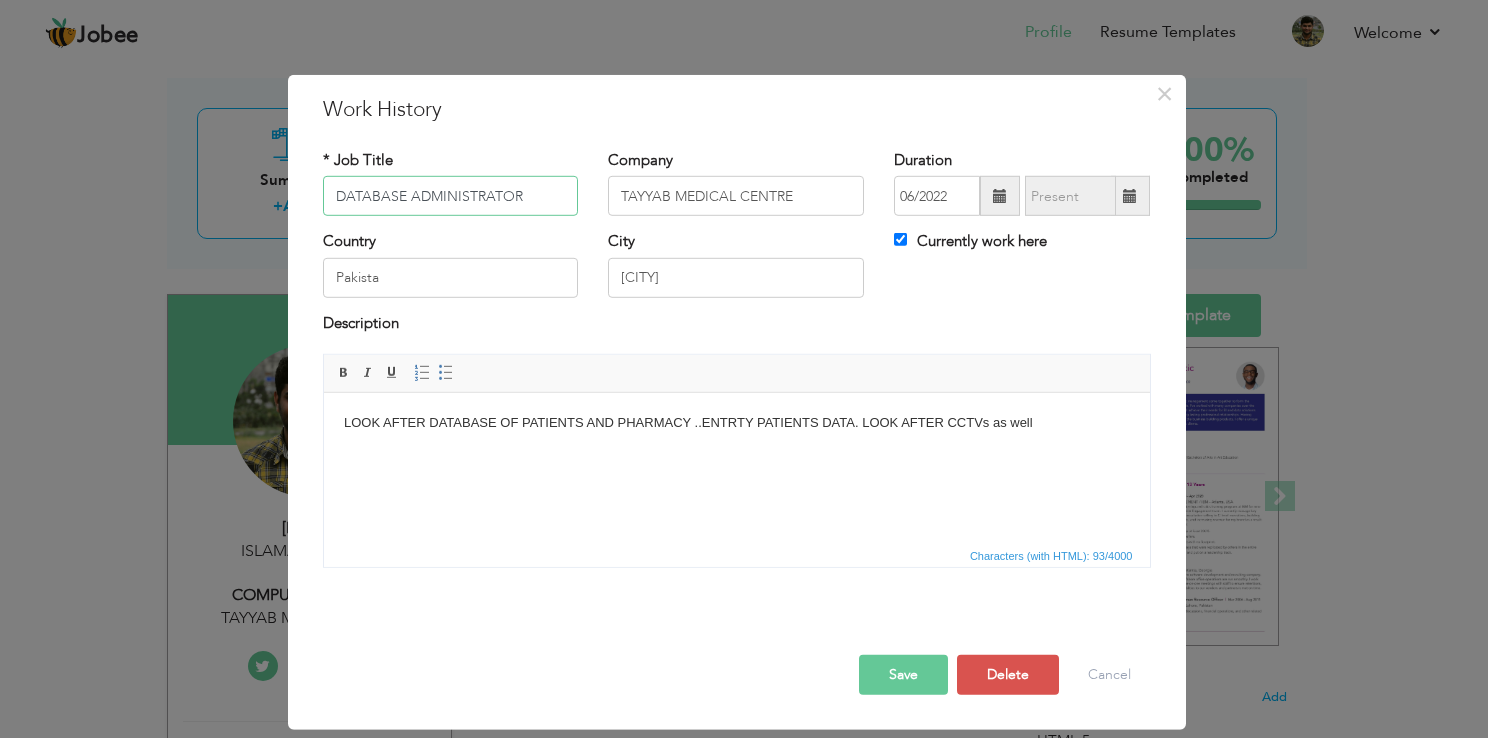 type on "DATABASE ADMINISTRATOR" 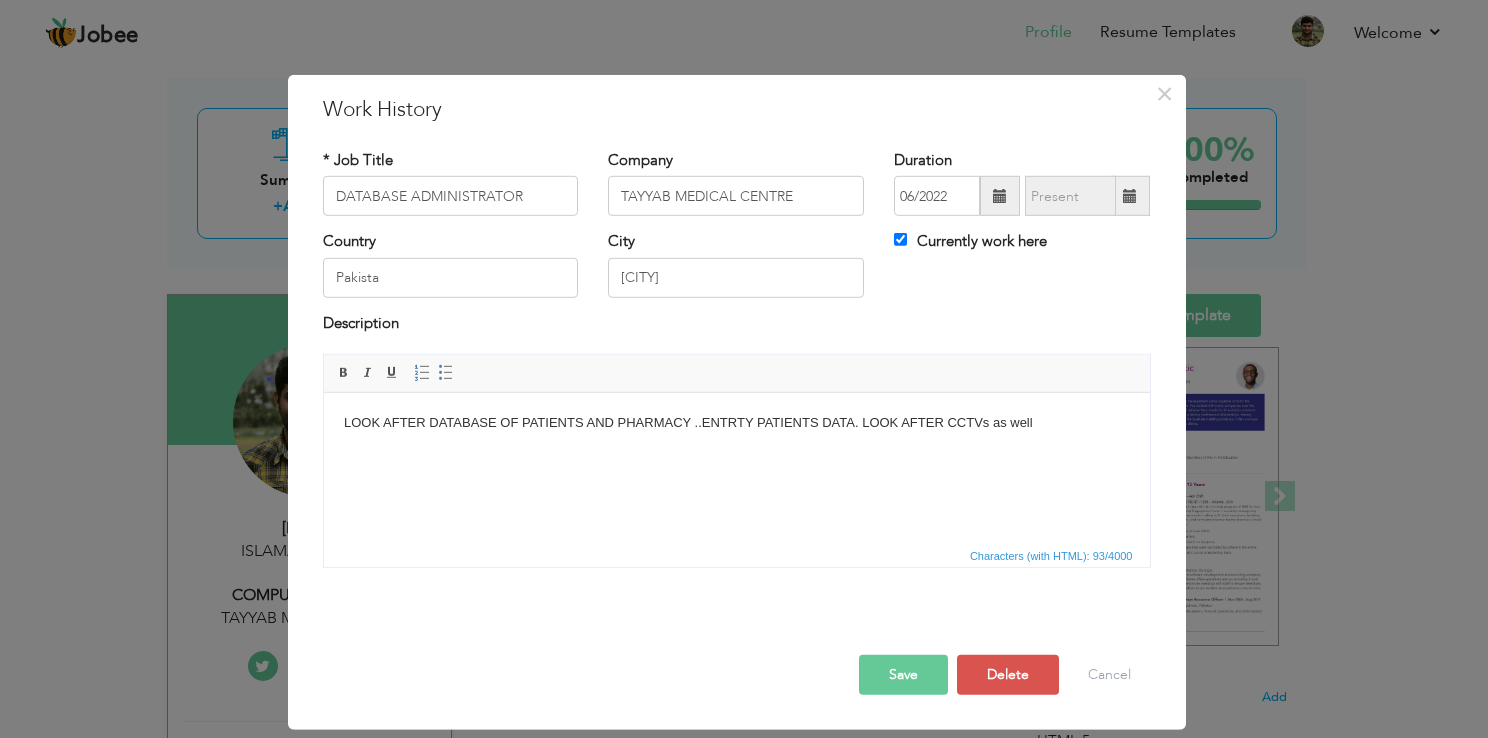 click on "Save" at bounding box center (903, 675) 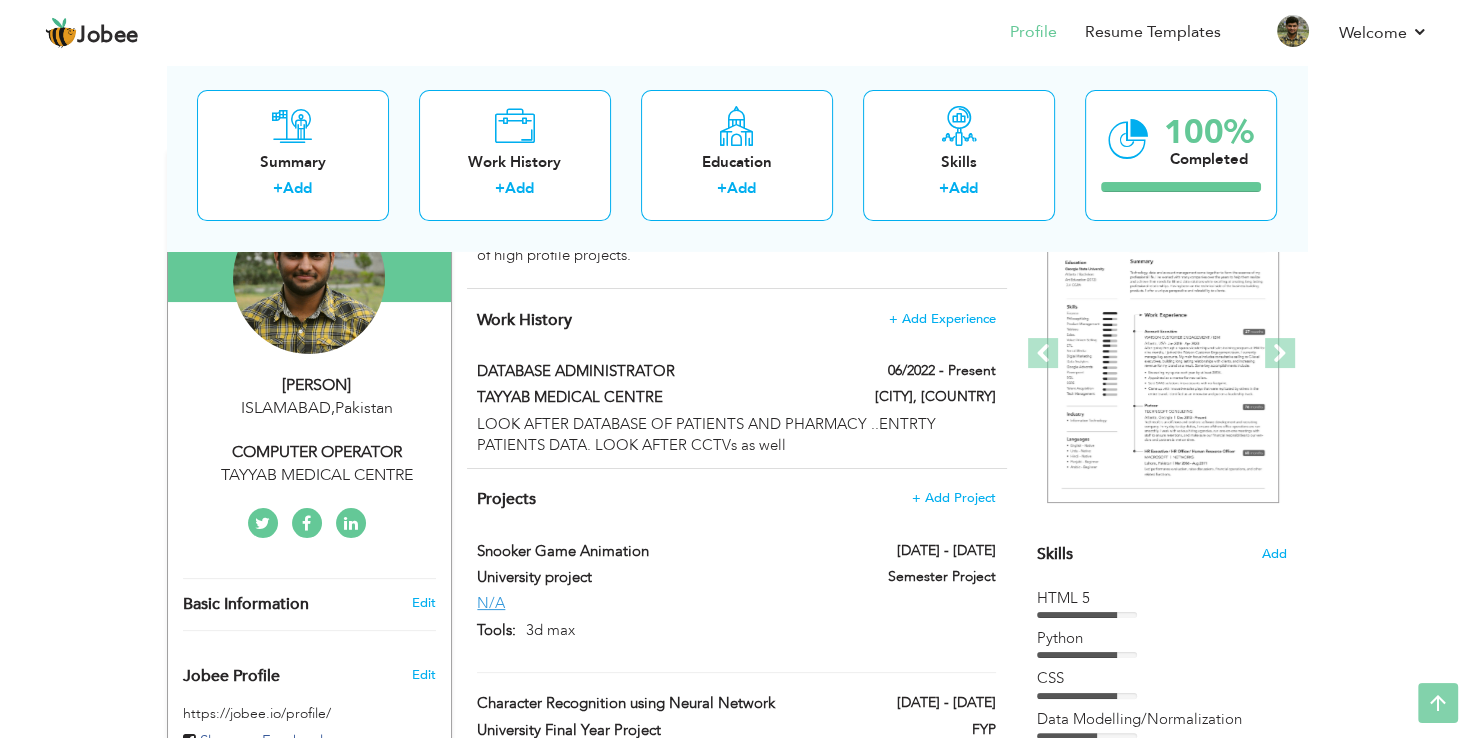 scroll, scrollTop: 0, scrollLeft: 0, axis: both 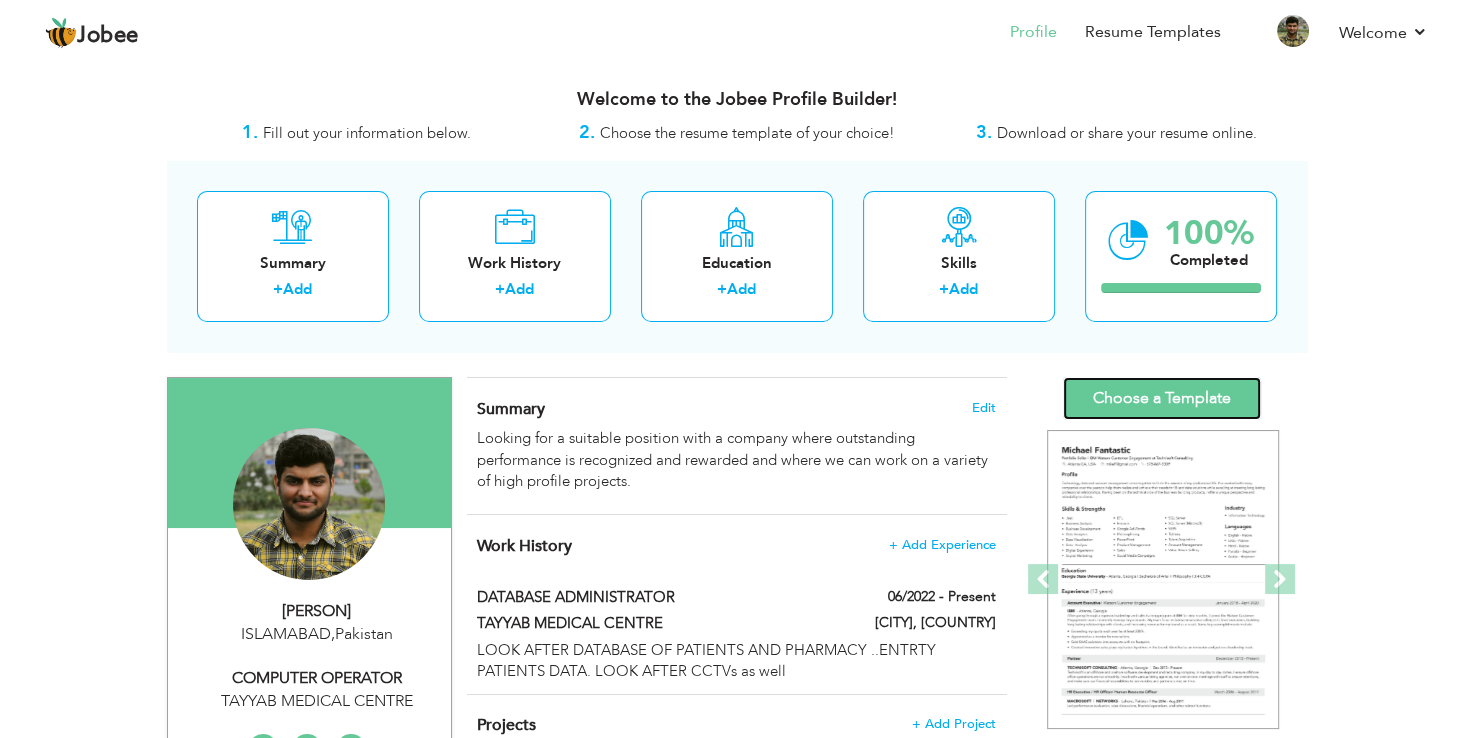 click on "Choose a Template" at bounding box center [1162, 398] 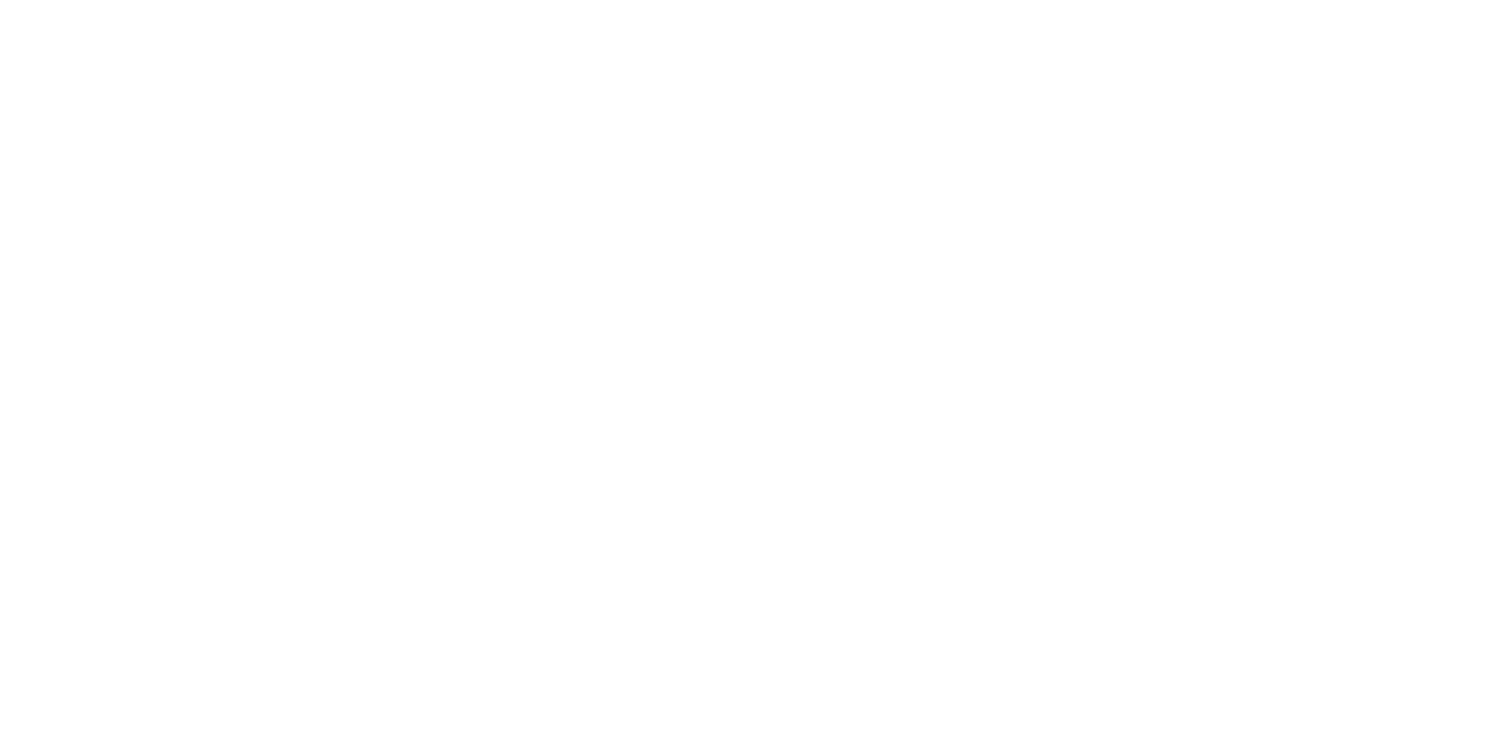 scroll, scrollTop: 0, scrollLeft: 0, axis: both 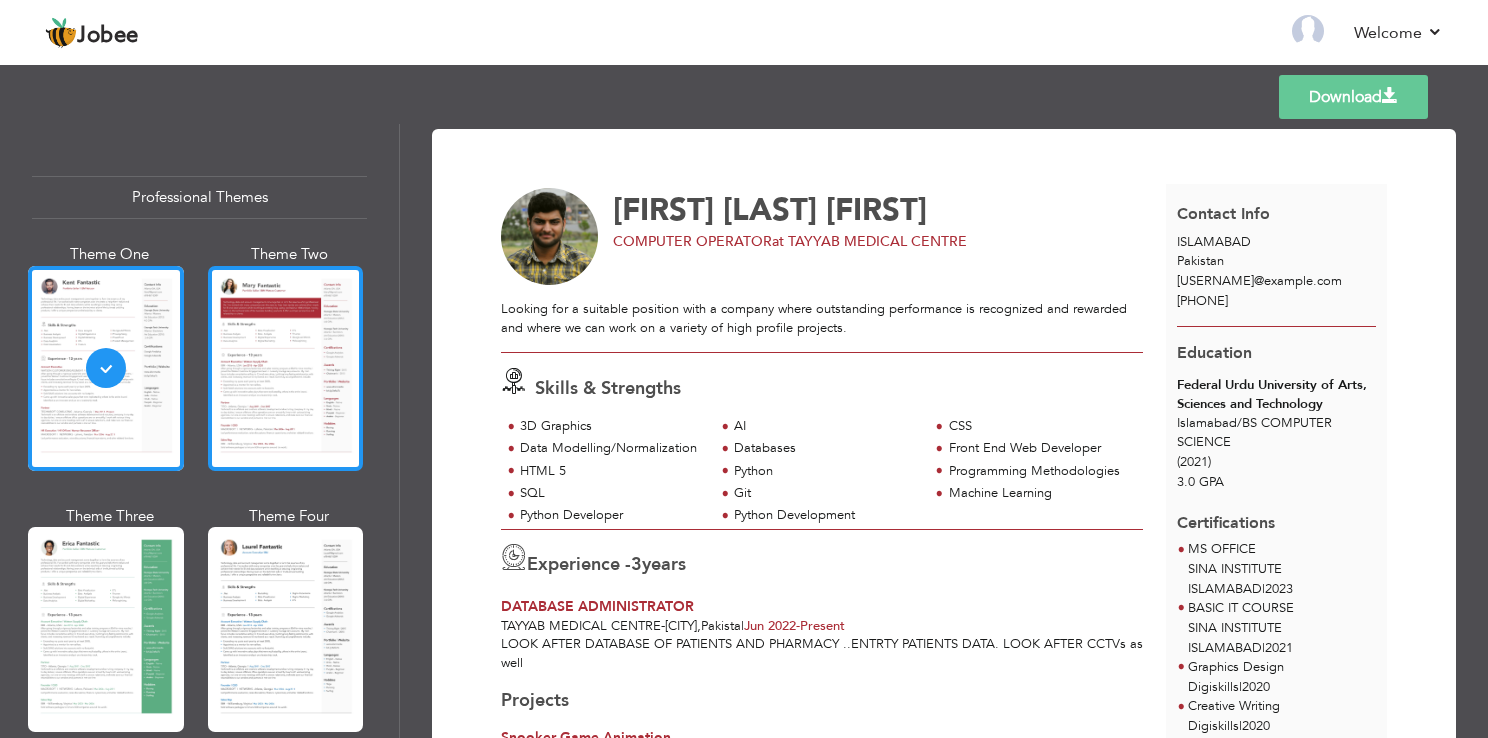 click at bounding box center (286, 368) 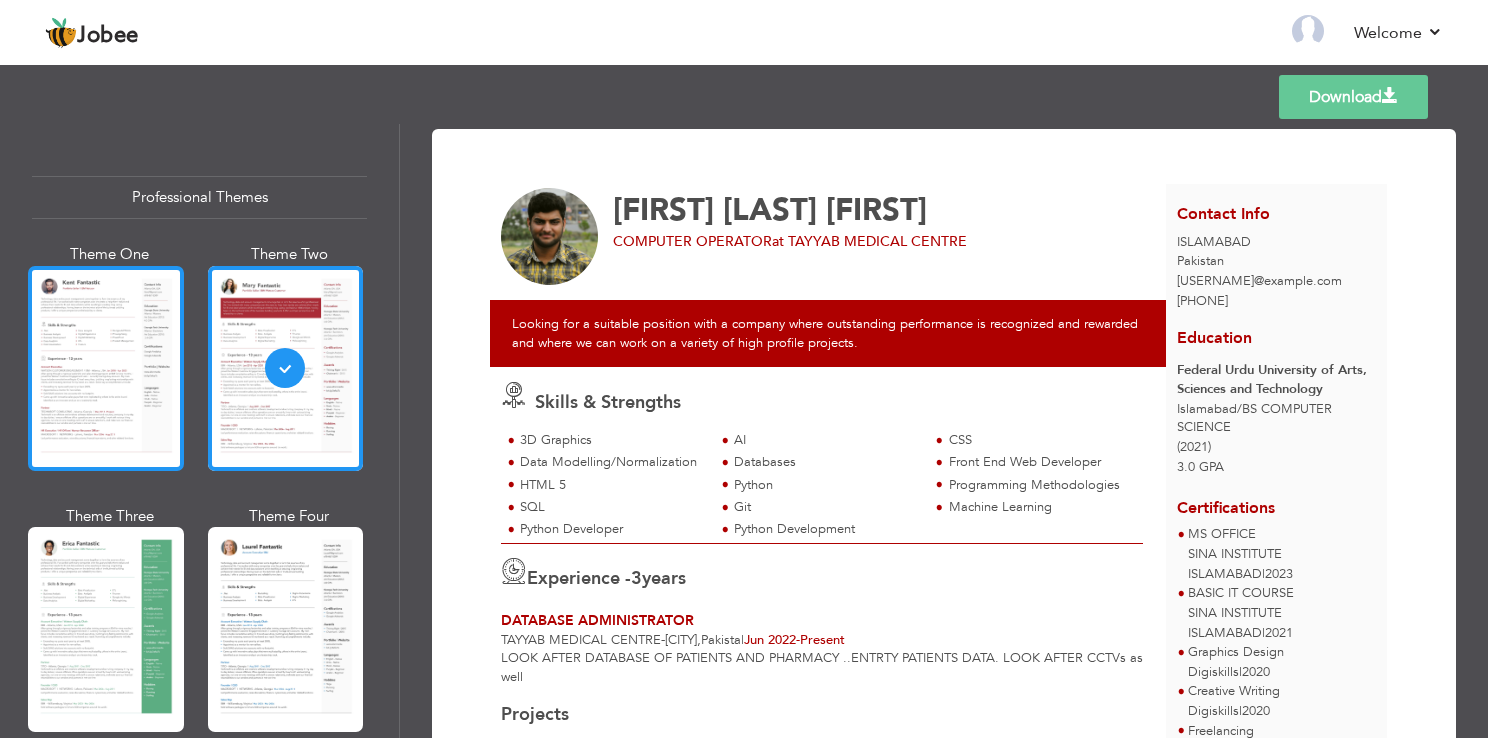 click at bounding box center (106, 368) 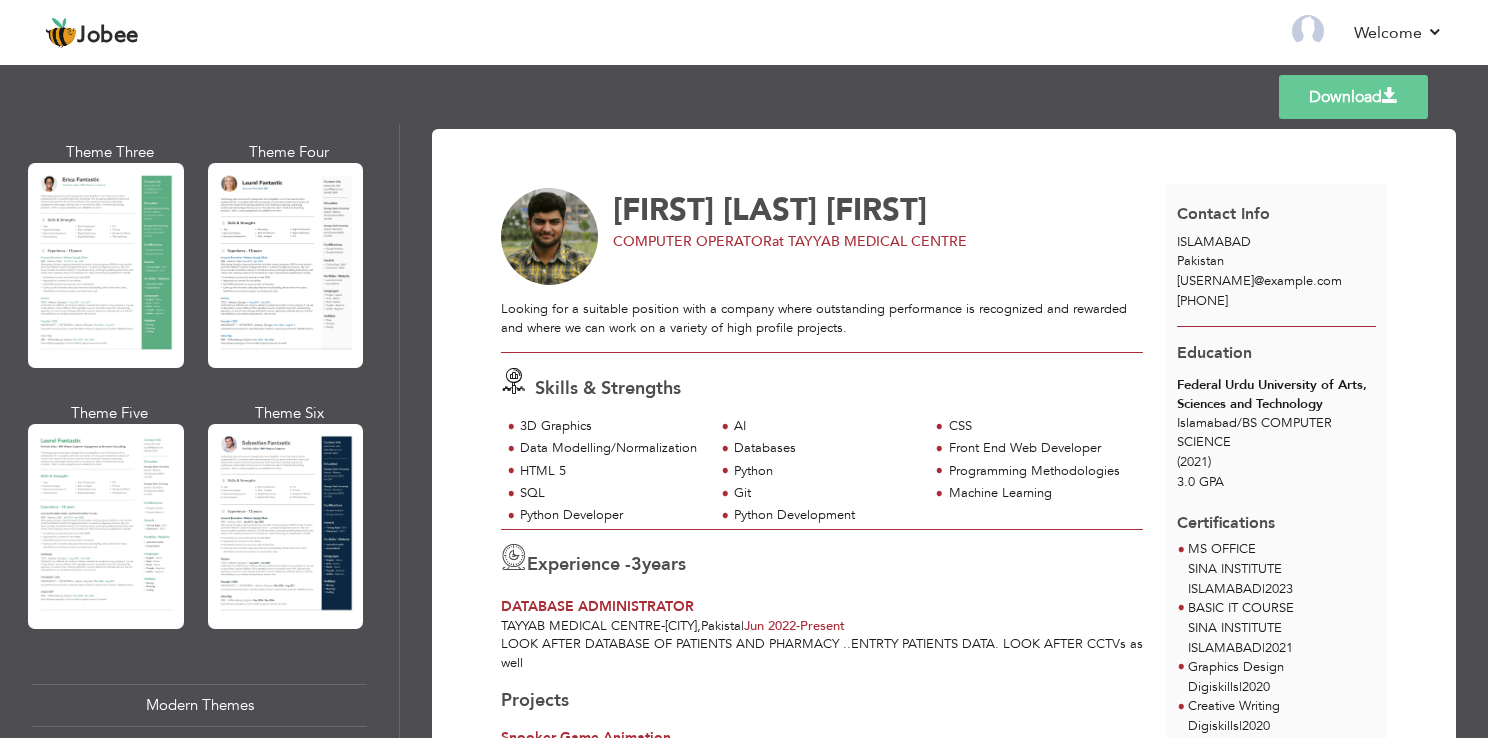 scroll, scrollTop: 0, scrollLeft: 0, axis: both 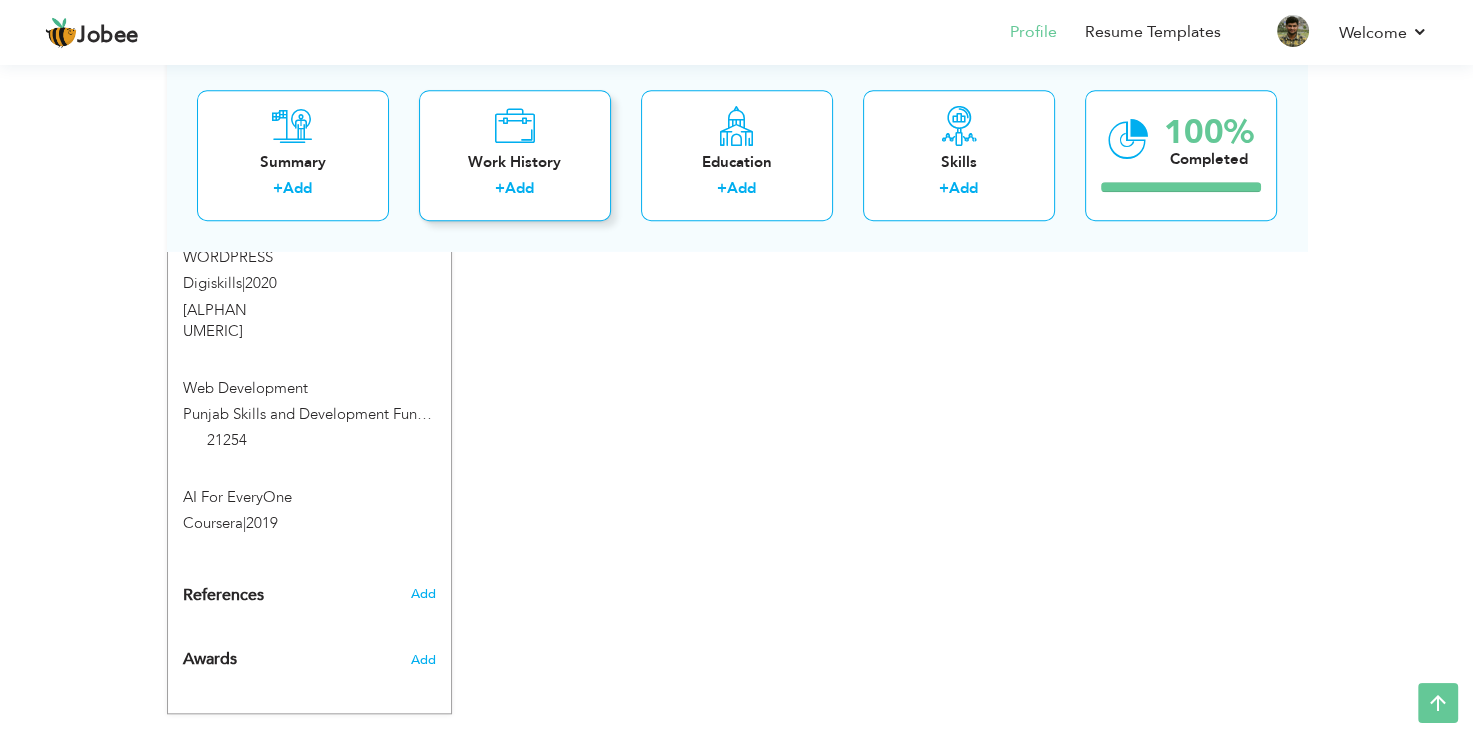 click on "Add" at bounding box center (519, 189) 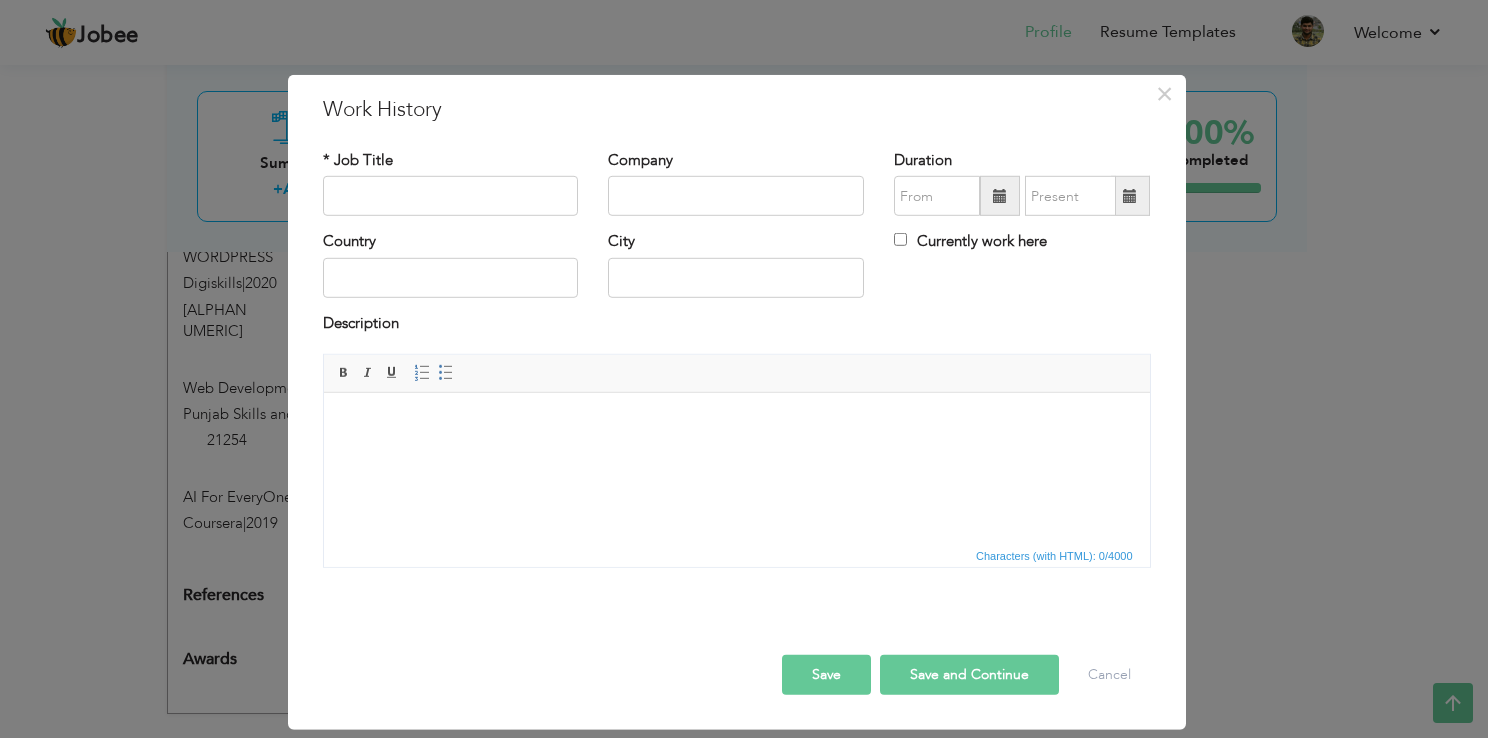 click on "Save" at bounding box center (826, 675) 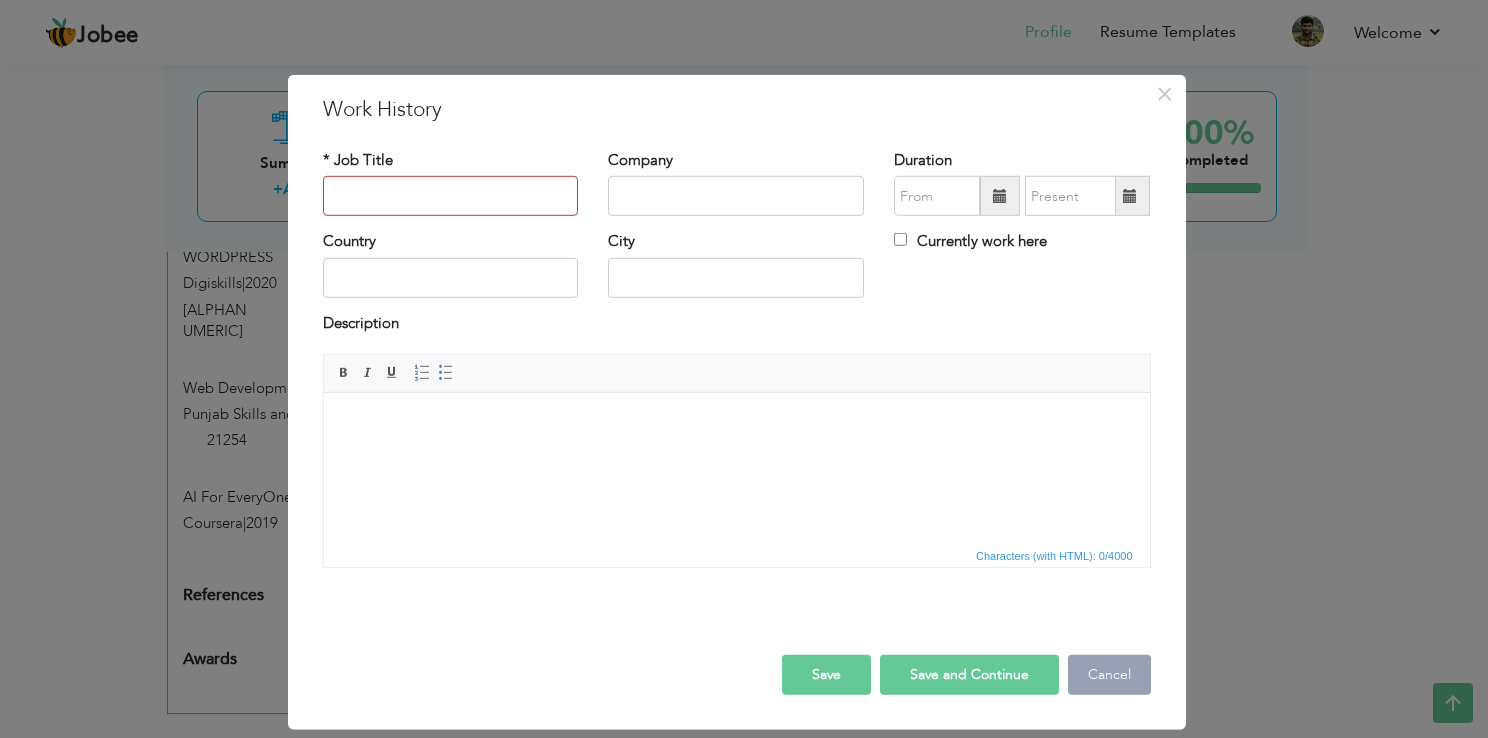 click on "Cancel" at bounding box center (1109, 675) 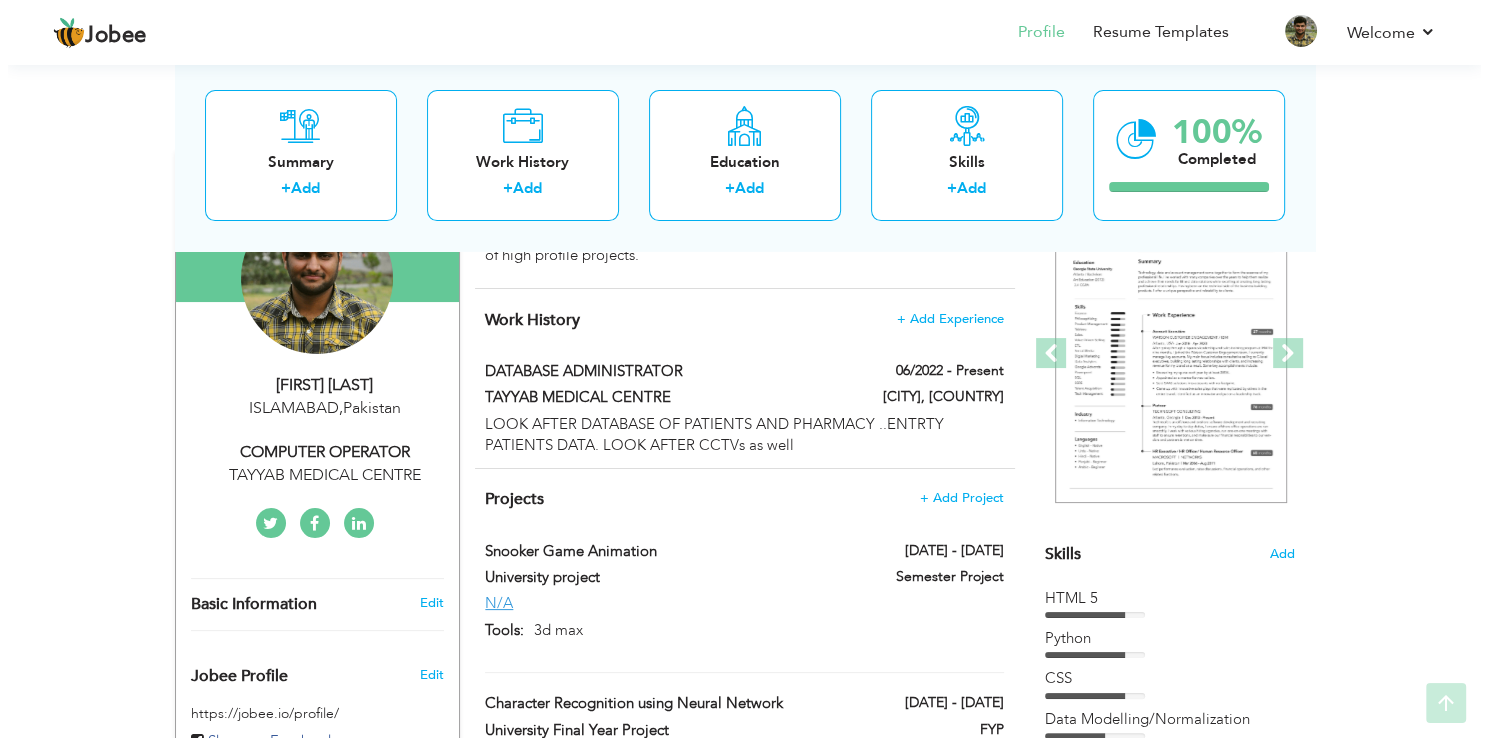 scroll, scrollTop: 227, scrollLeft: 0, axis: vertical 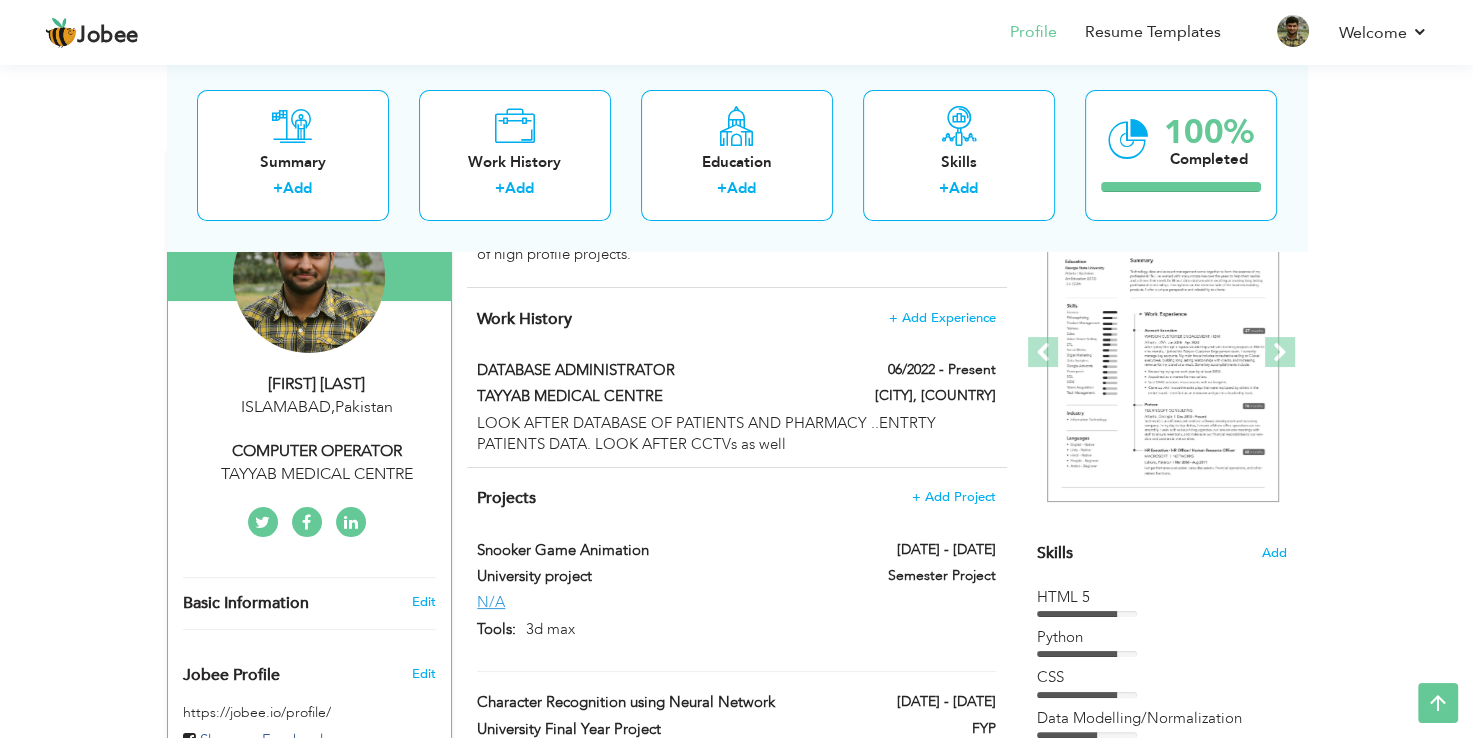click on "TAYYAB MEDICAL CENTRE" at bounding box center (317, 474) 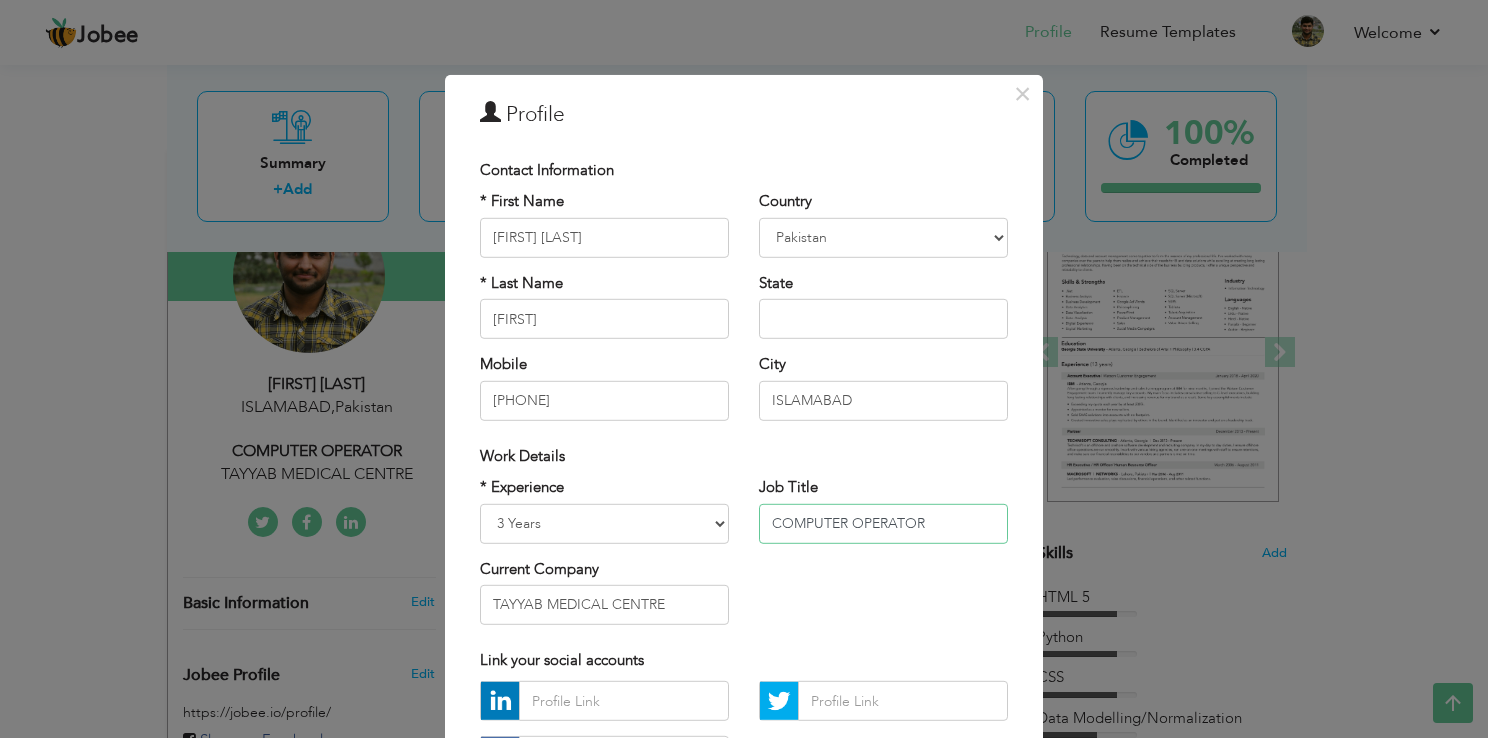 click on "COMPUTER OPERATOR" at bounding box center [883, 523] 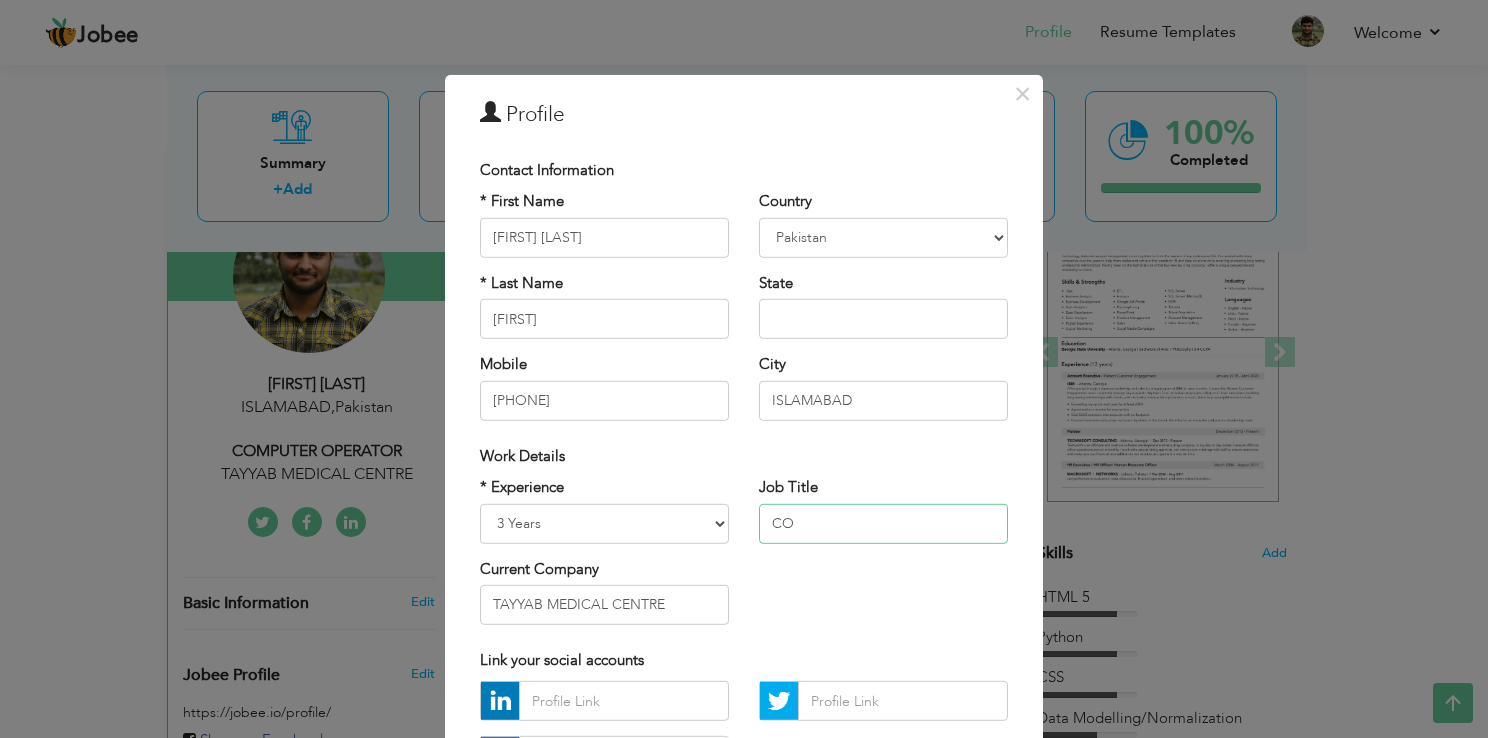 type on "C" 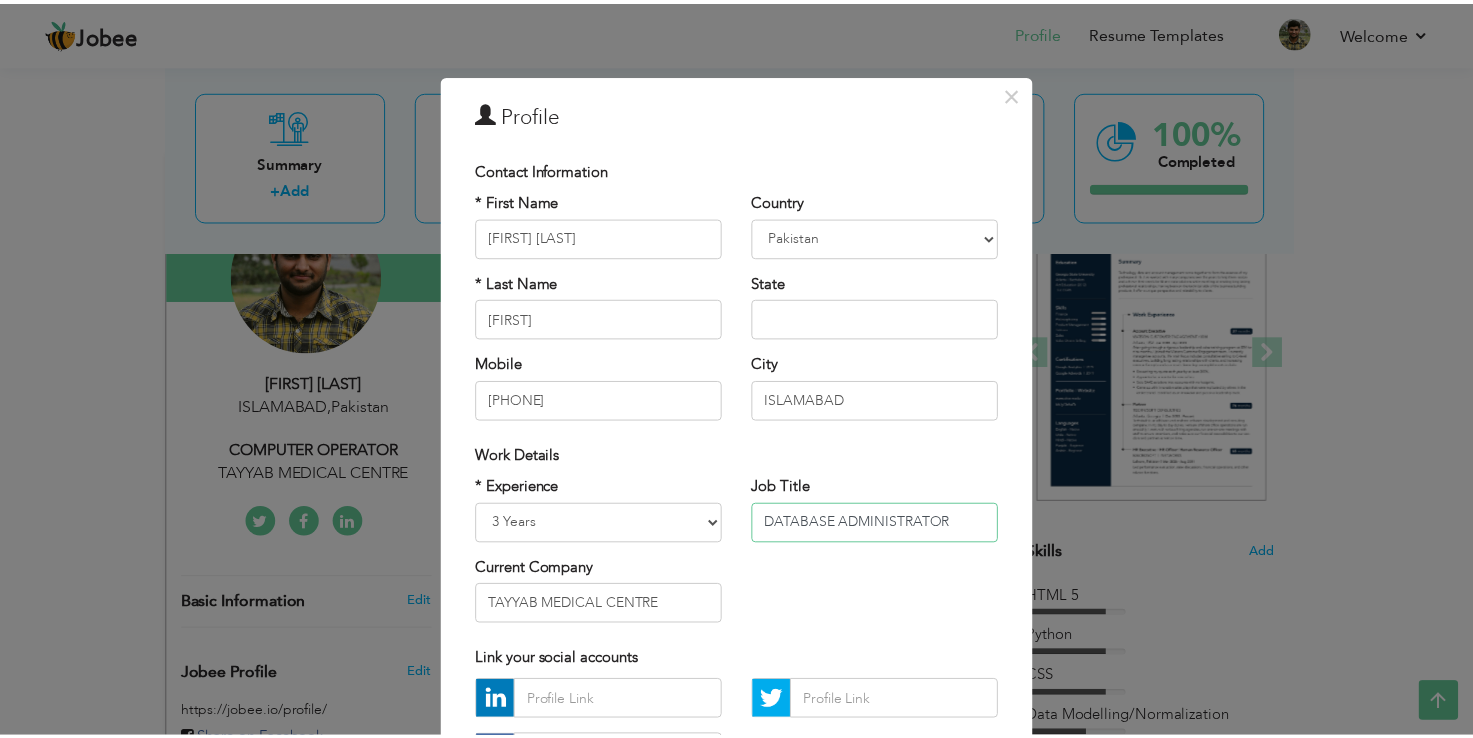 scroll, scrollTop: 173, scrollLeft: 0, axis: vertical 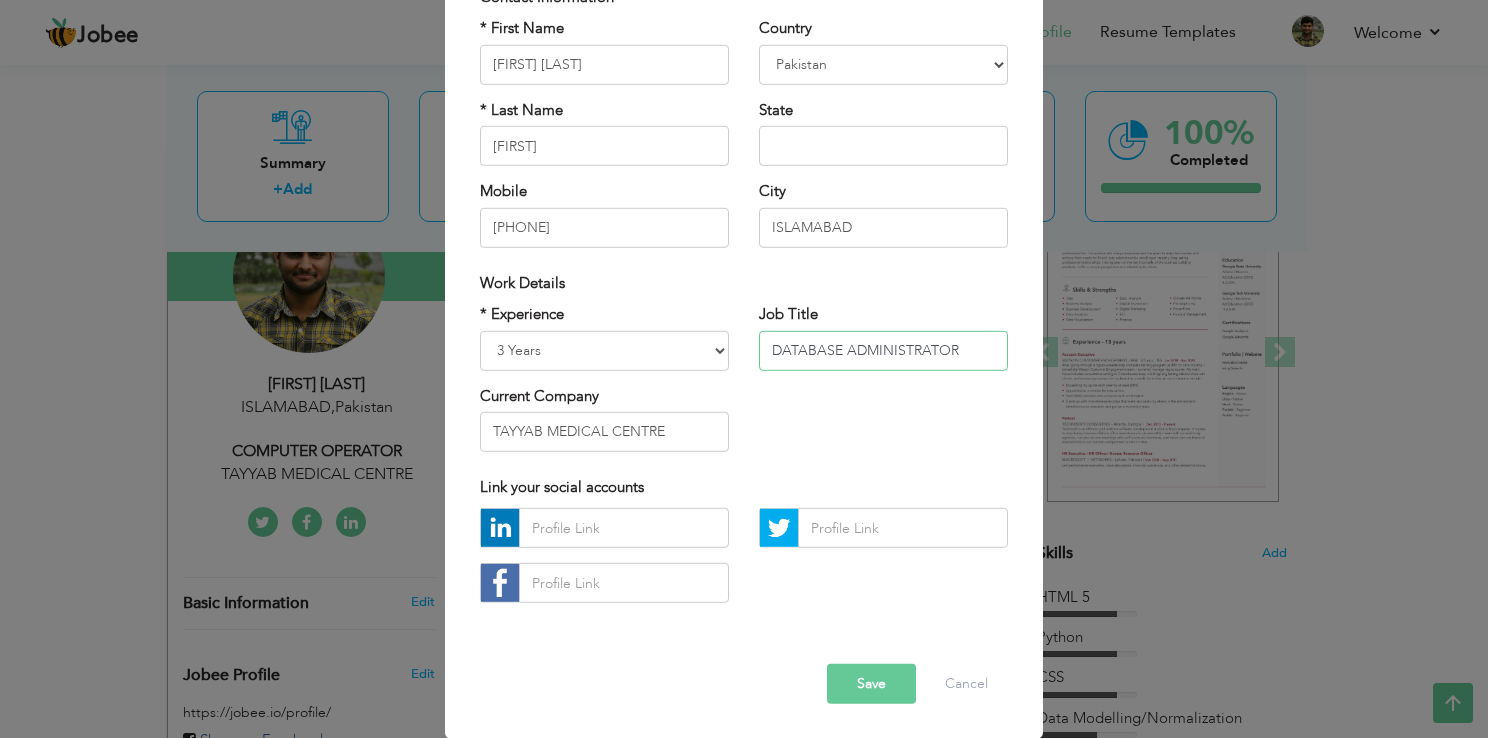 type on "DATABASE ADMINISTRATOR" 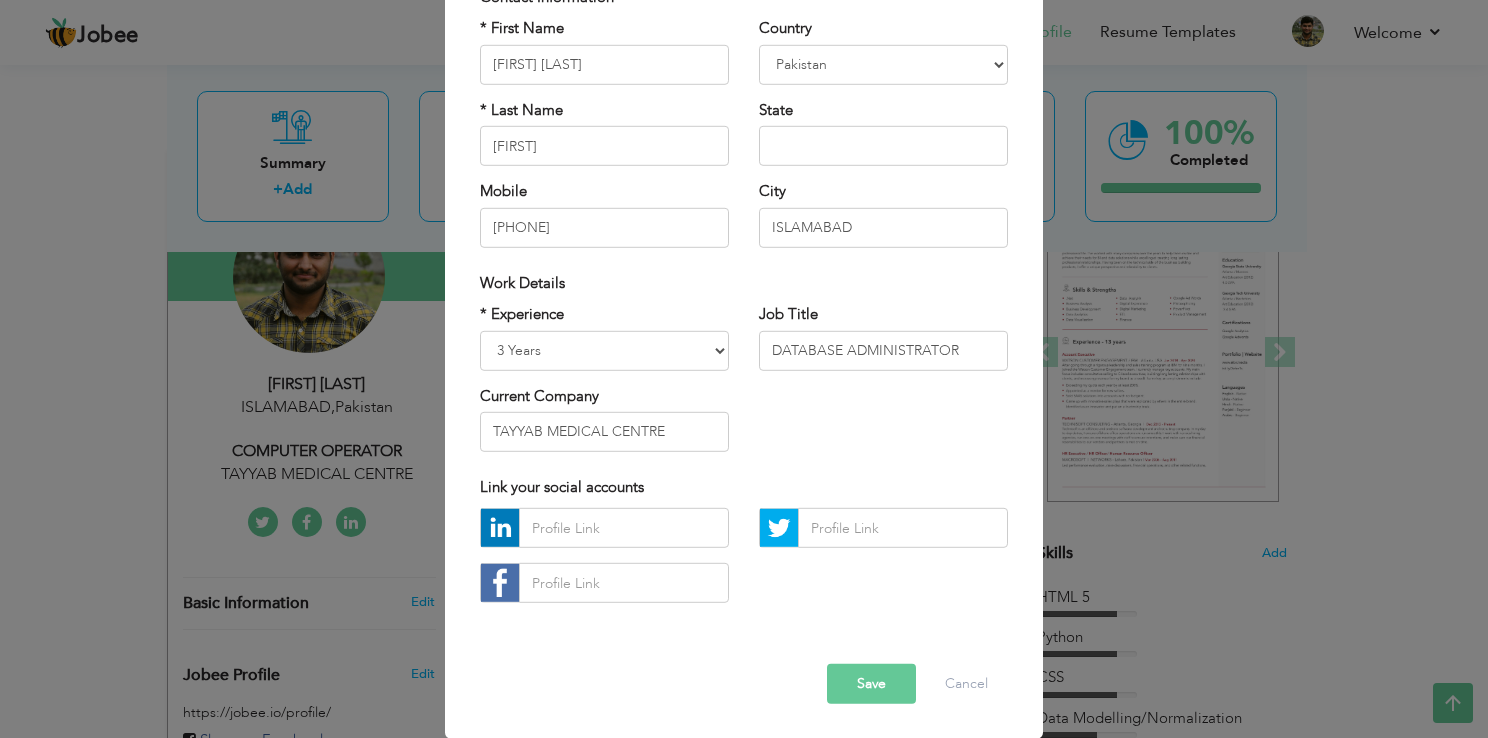 click on "Save" at bounding box center [871, 684] 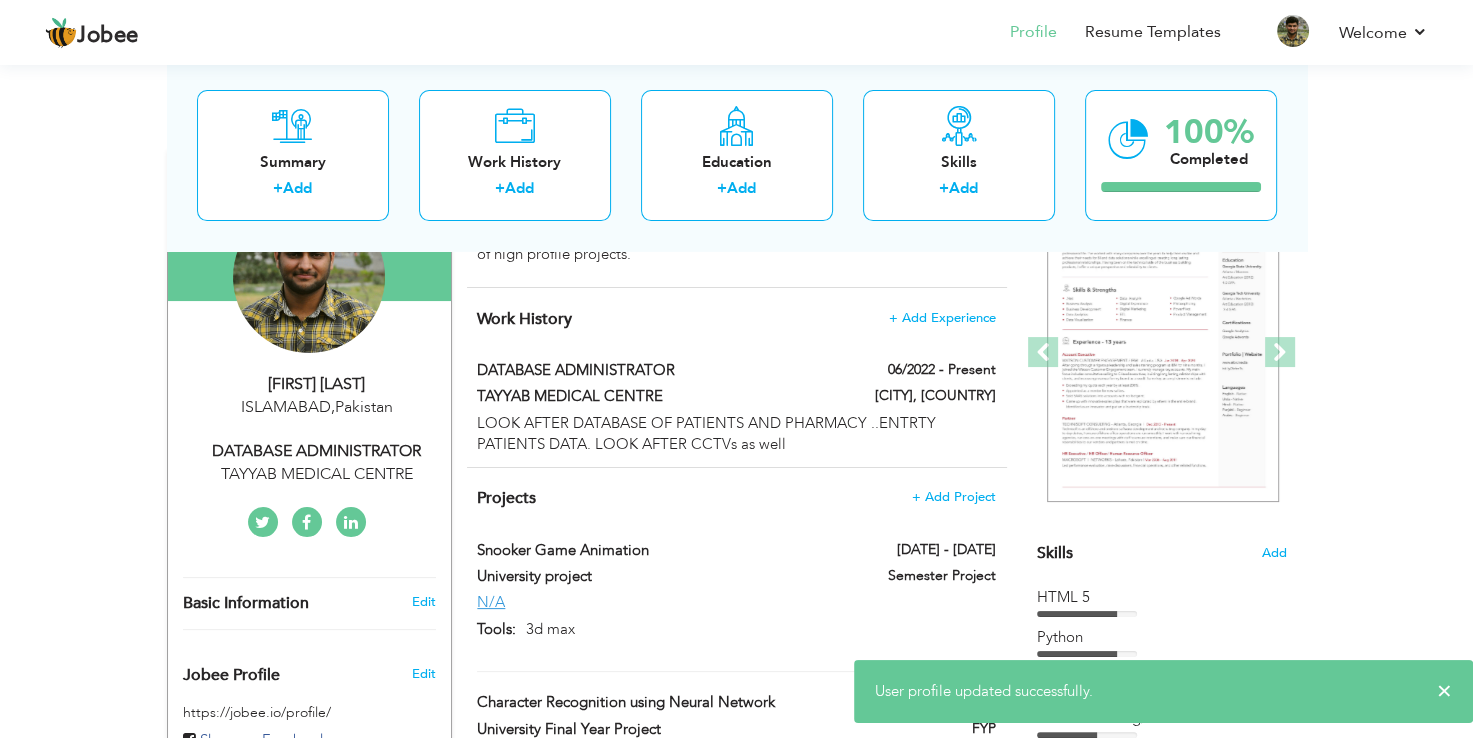 scroll, scrollTop: 0, scrollLeft: 0, axis: both 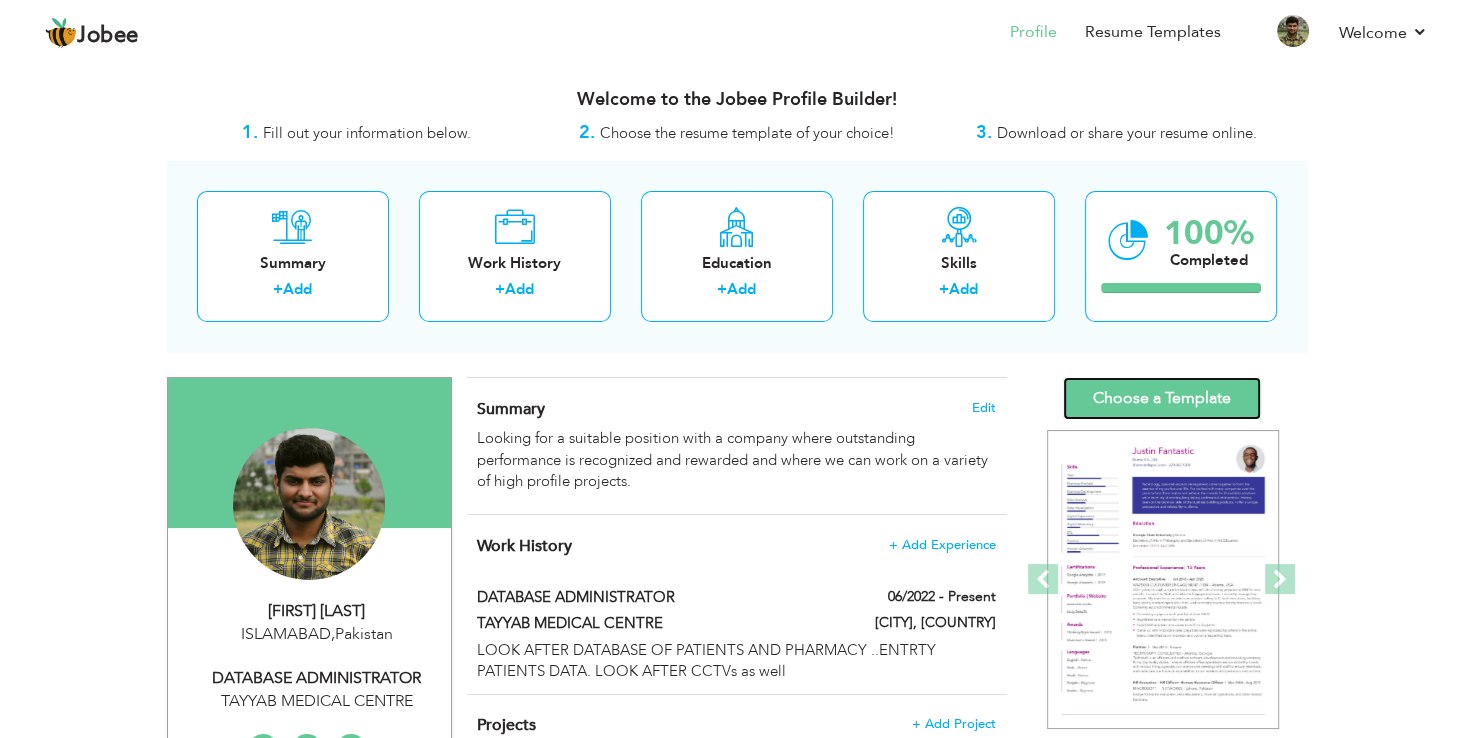 click on "Choose a Template" at bounding box center (1162, 398) 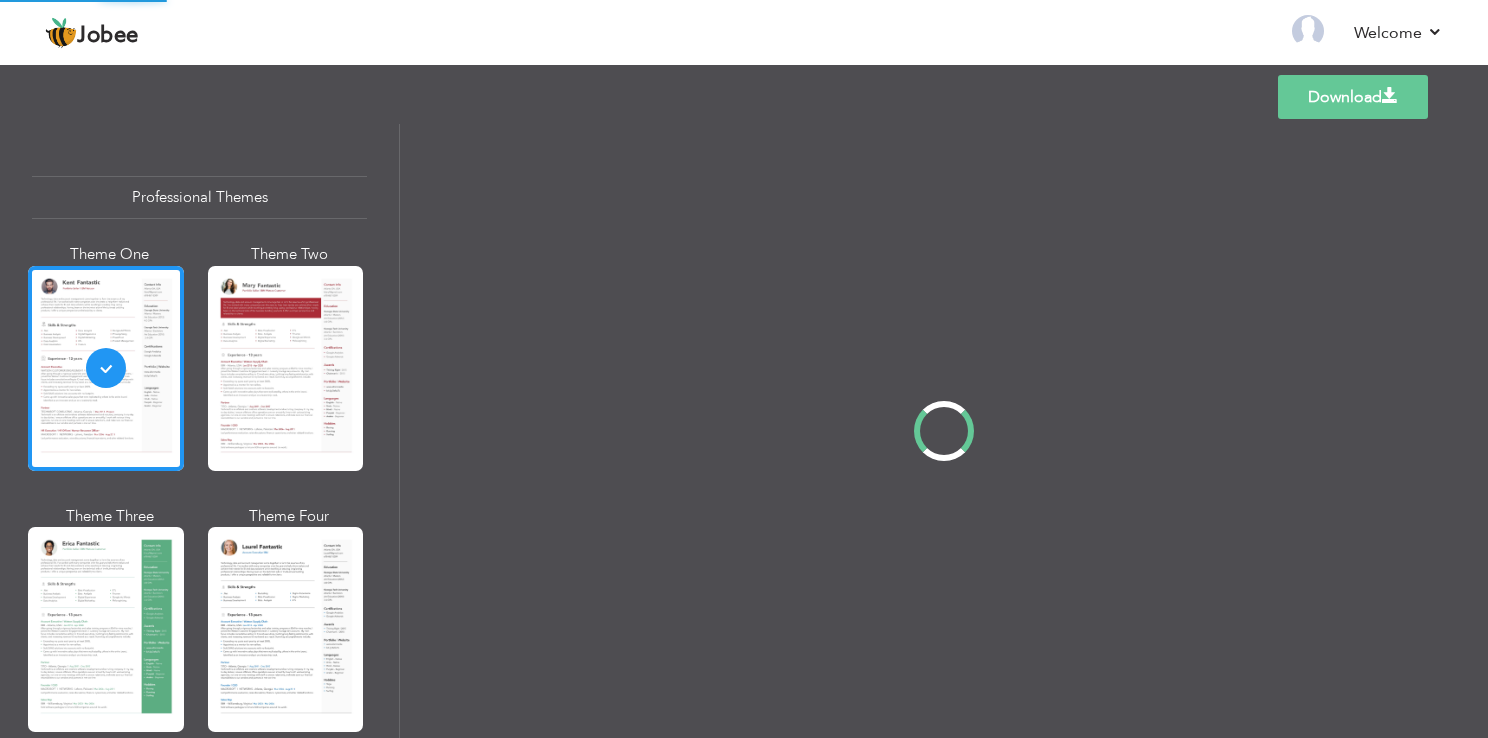 scroll, scrollTop: 0, scrollLeft: 0, axis: both 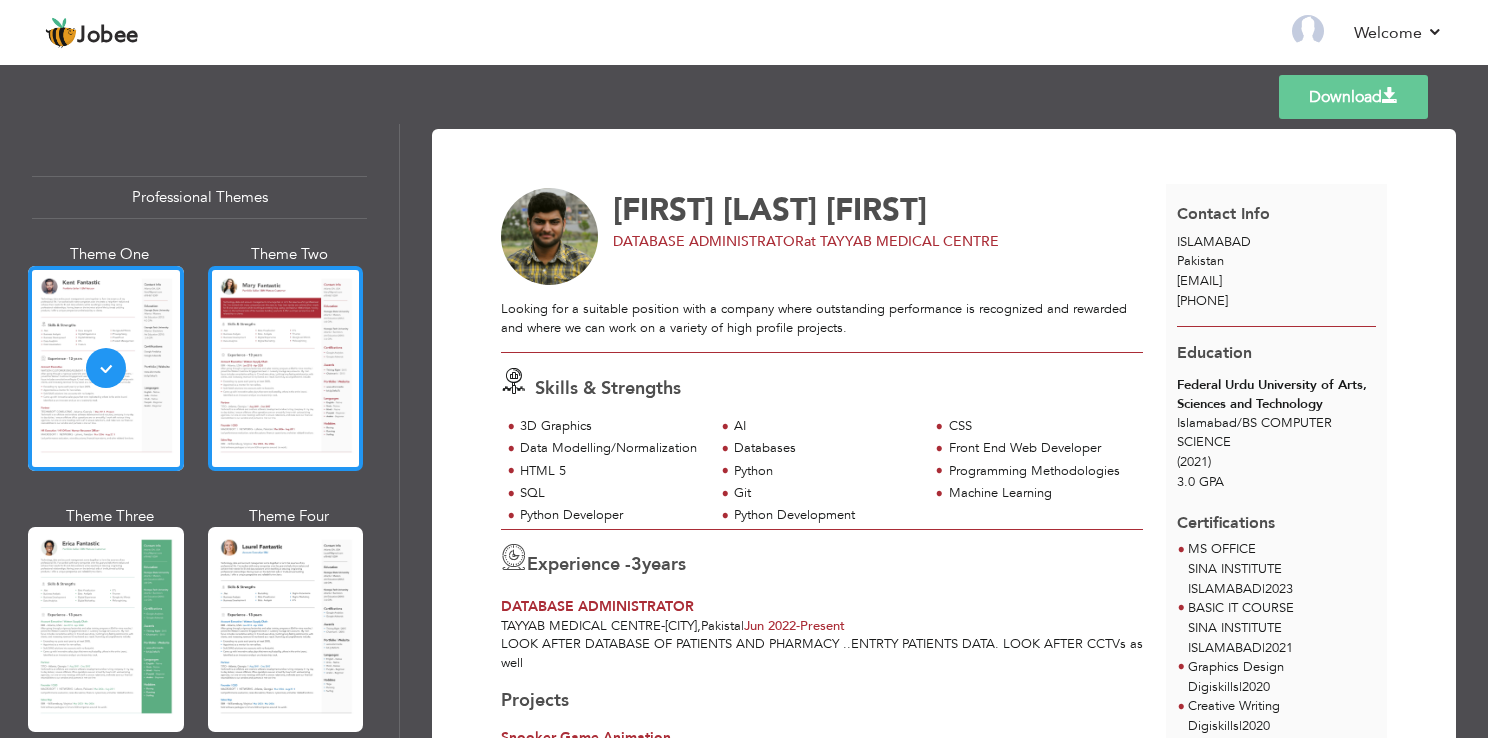 click at bounding box center [286, 368] 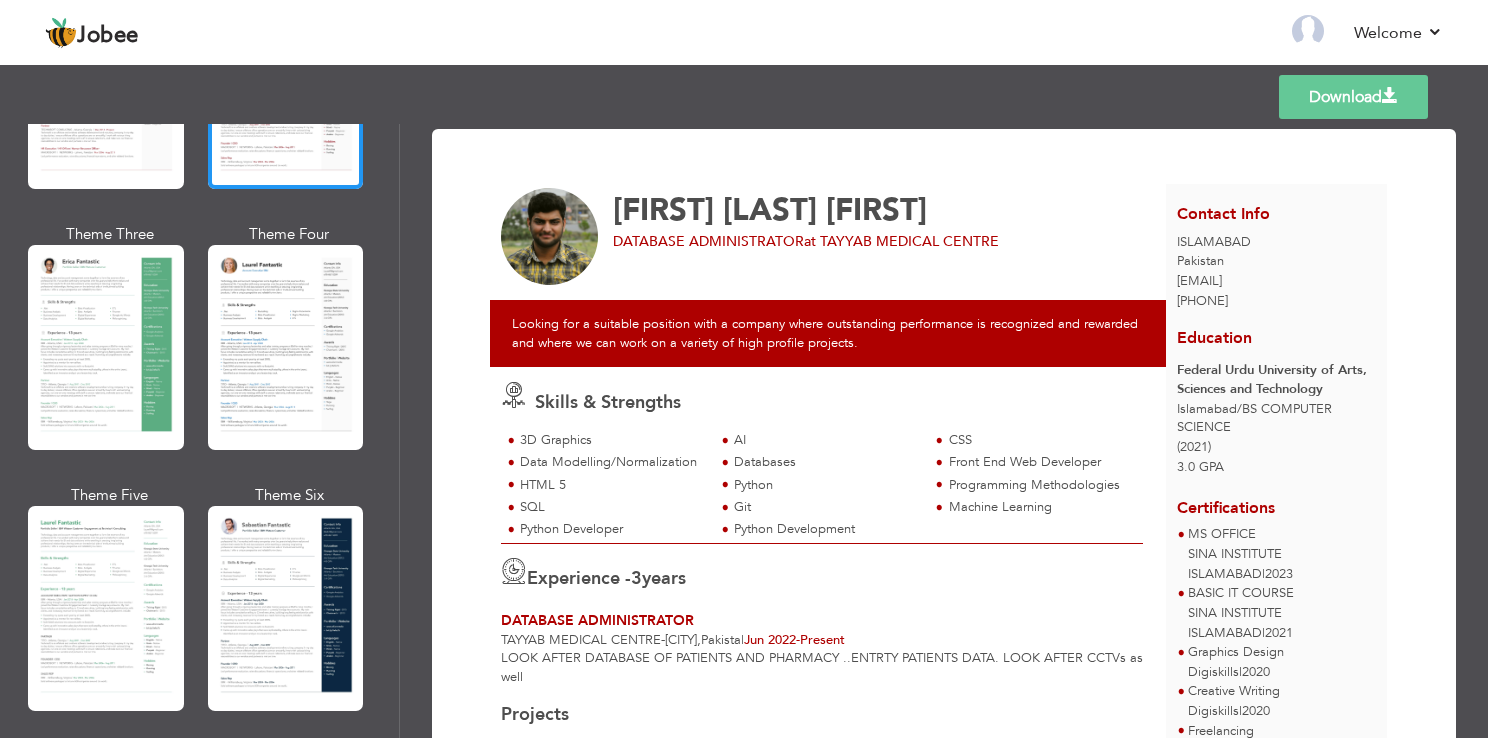 scroll, scrollTop: 320, scrollLeft: 0, axis: vertical 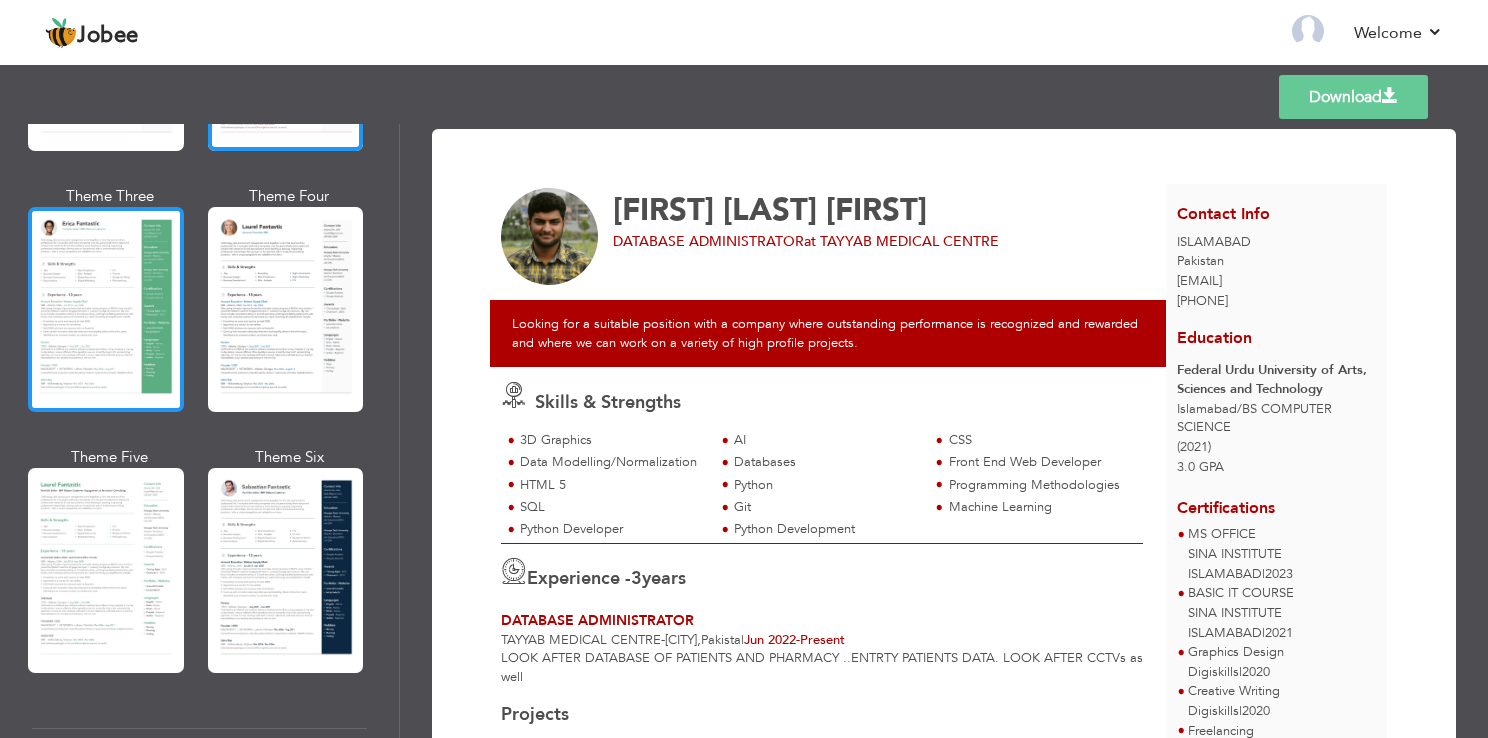 click at bounding box center [106, 309] 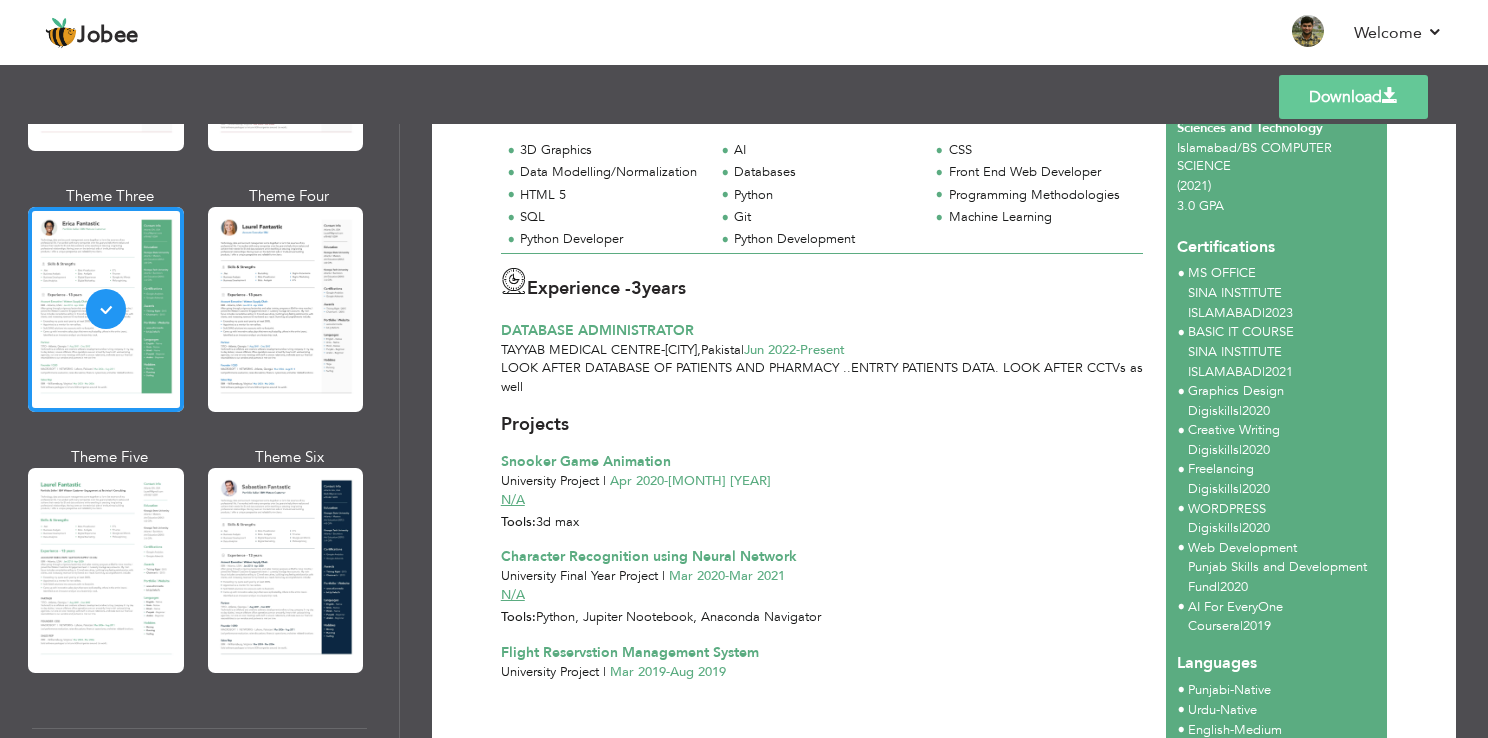 scroll, scrollTop: 0, scrollLeft: 0, axis: both 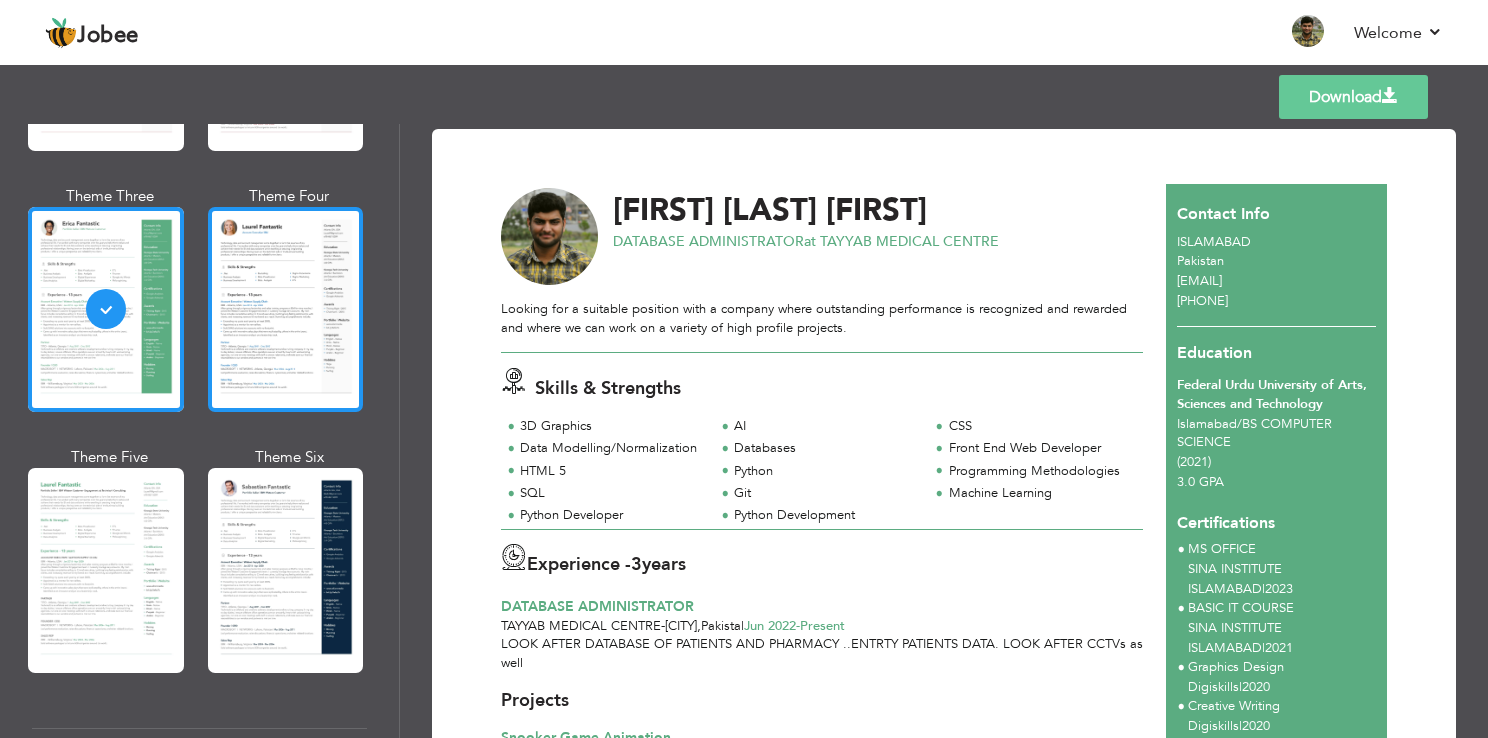 click at bounding box center [286, 309] 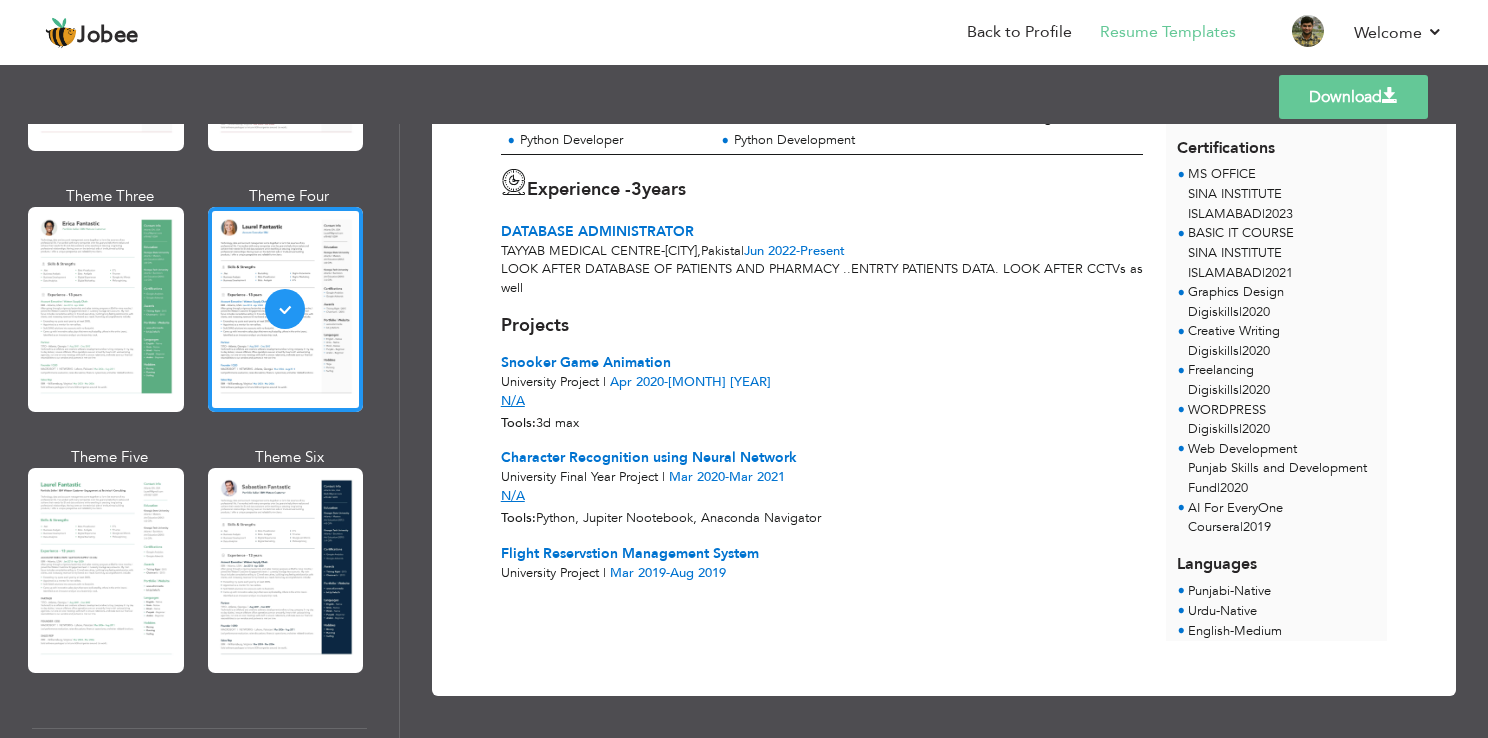 scroll, scrollTop: 0, scrollLeft: 0, axis: both 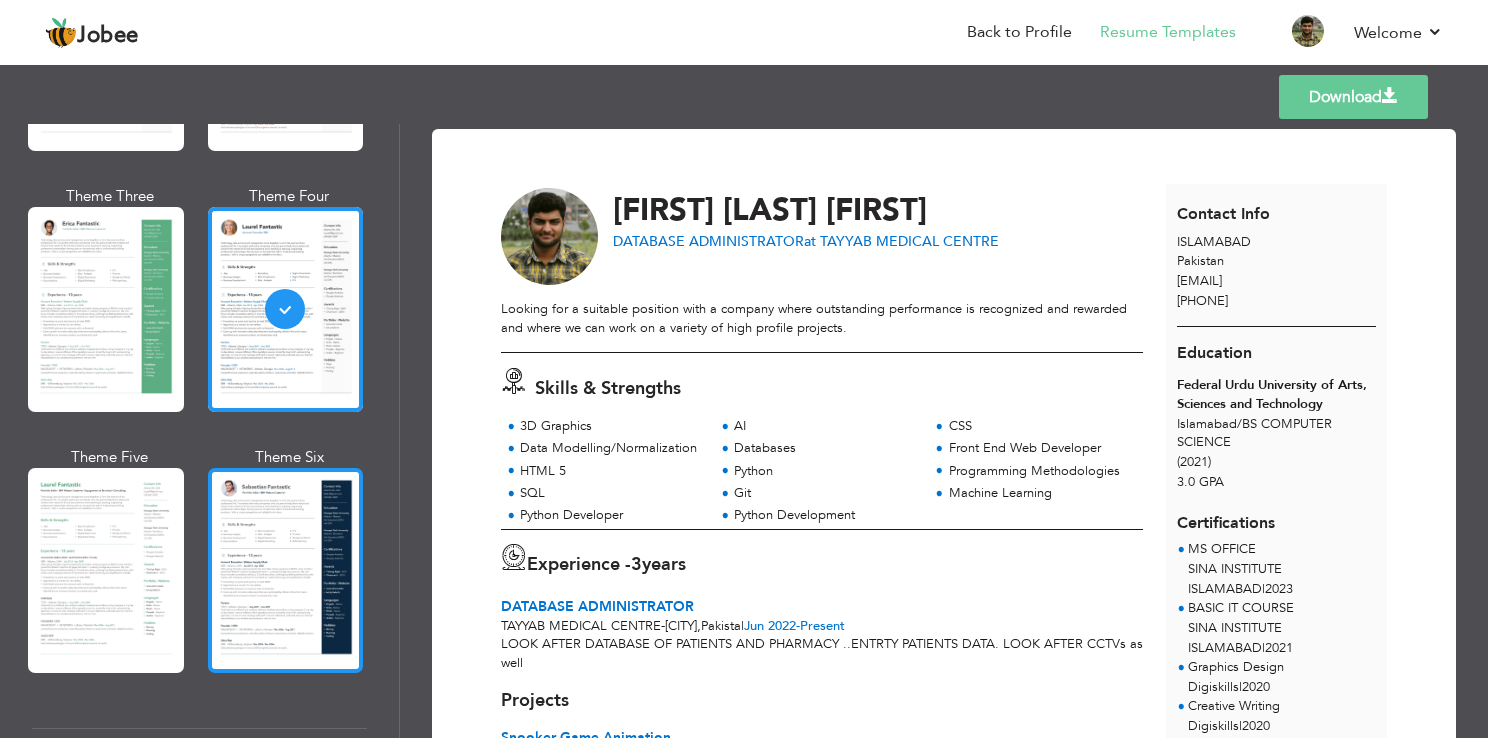 click at bounding box center [286, 570] 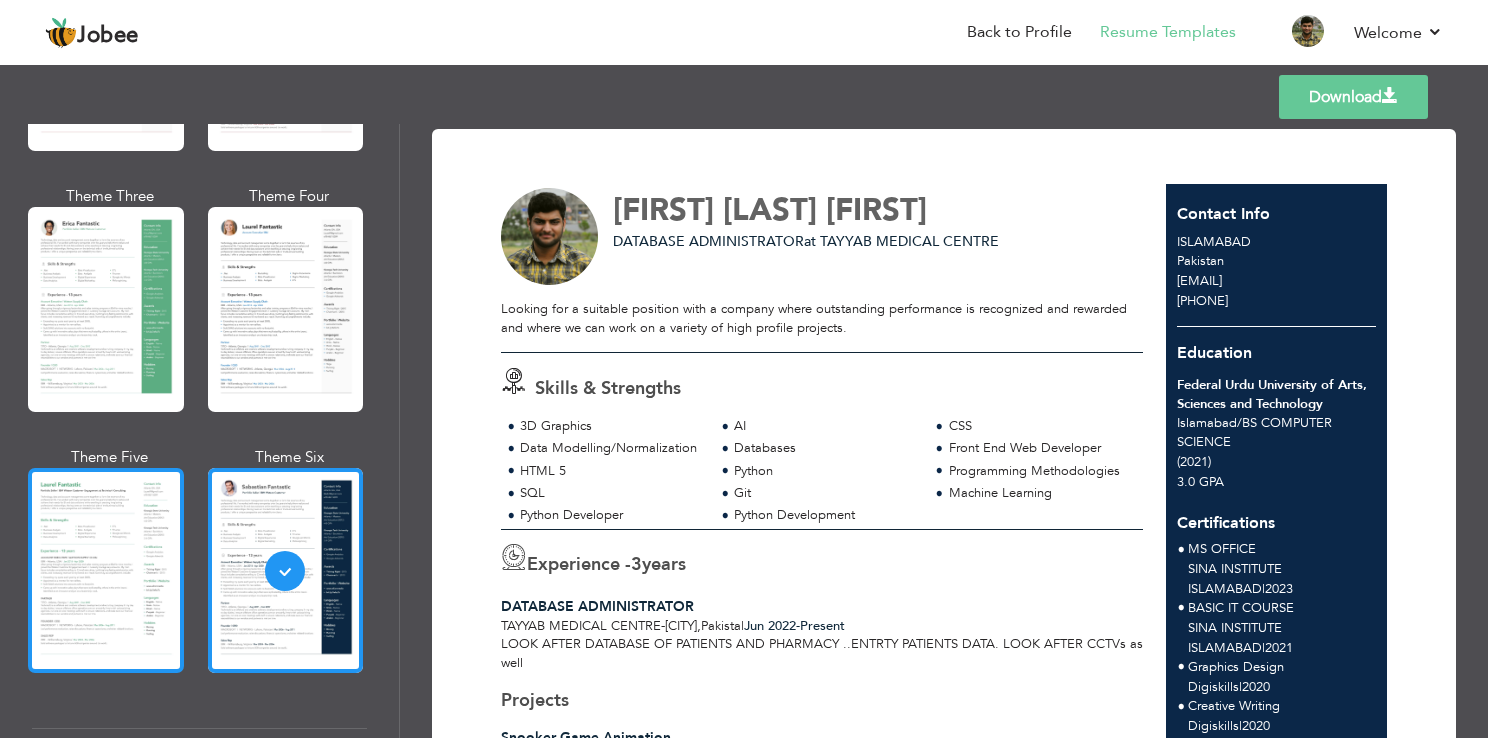 click at bounding box center (106, 570) 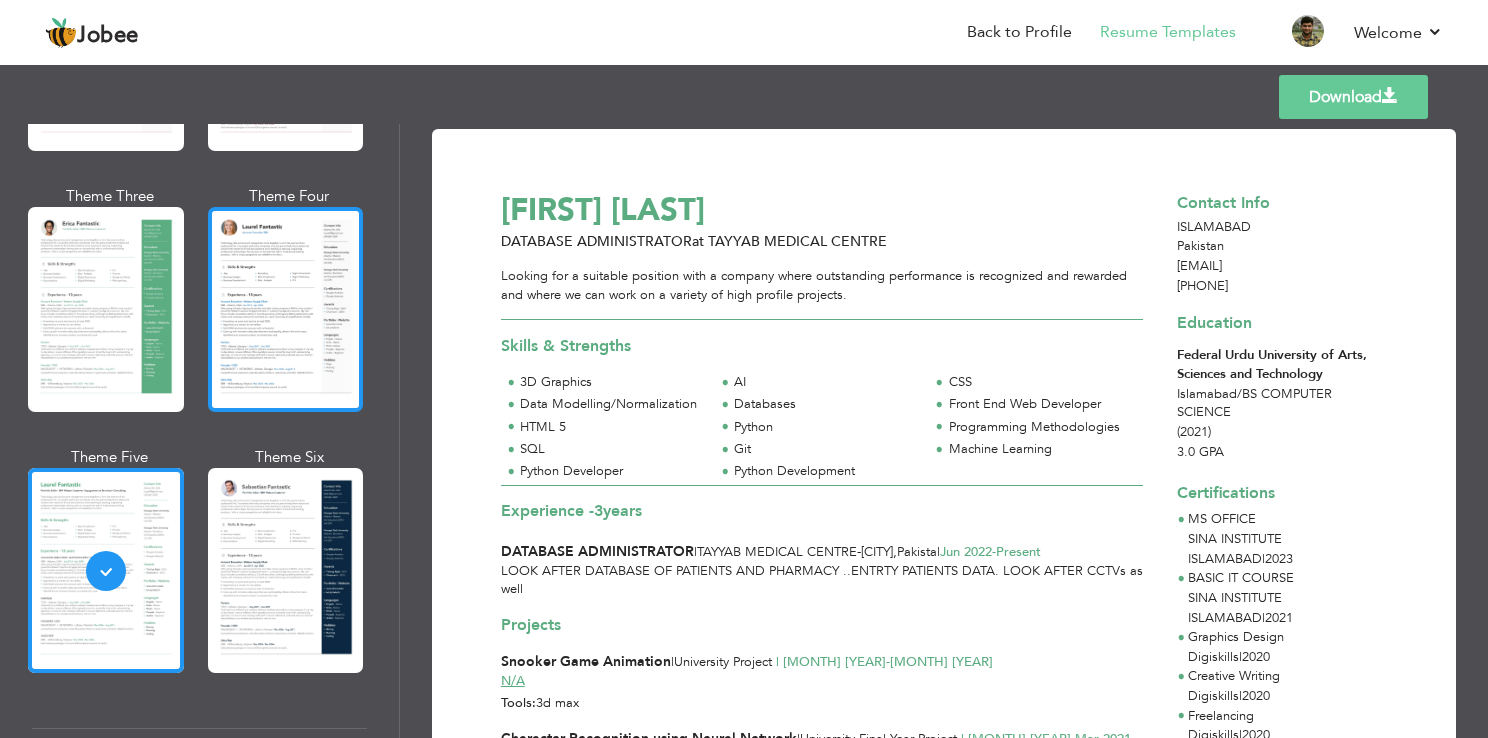 scroll, scrollTop: 0, scrollLeft: 0, axis: both 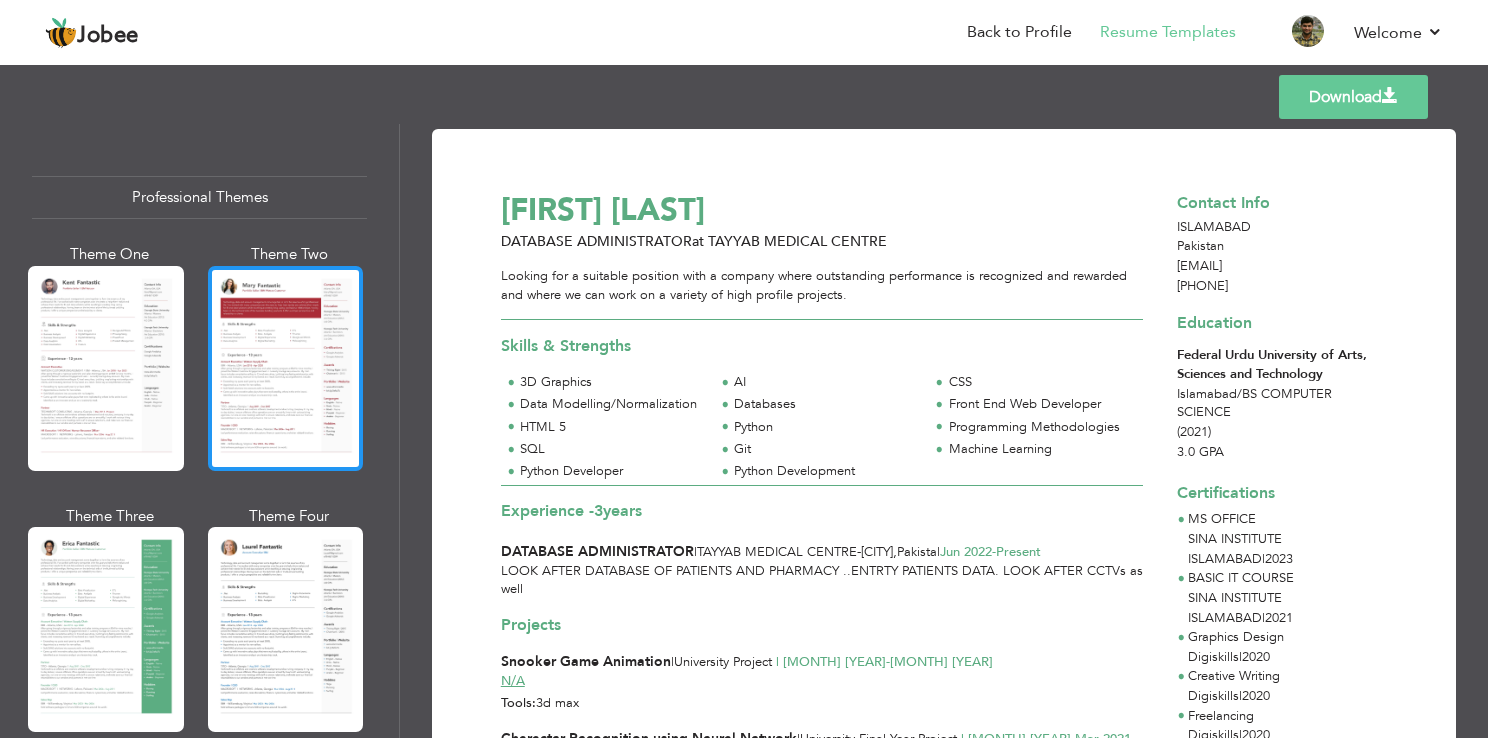 click at bounding box center [286, 368] 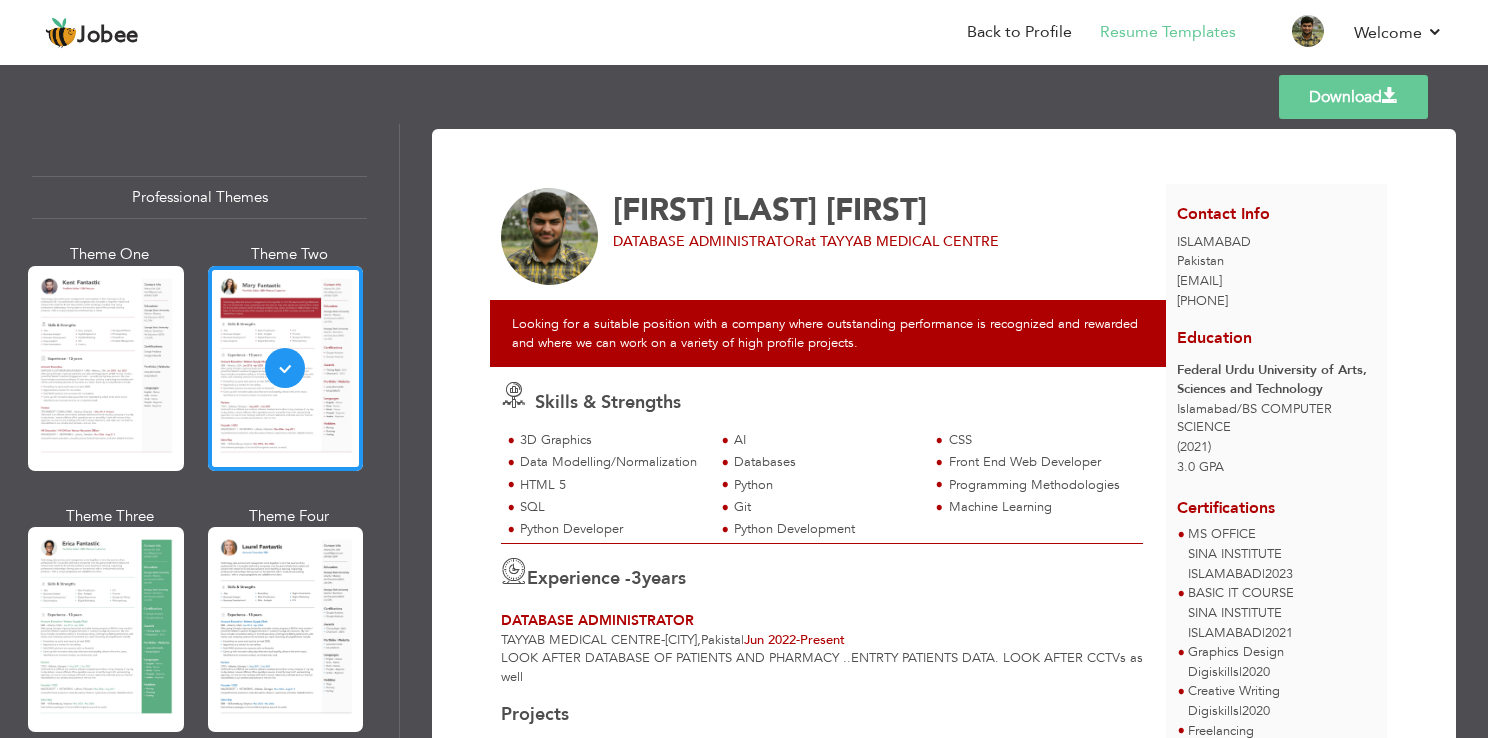 click on "Download" at bounding box center [1353, 97] 